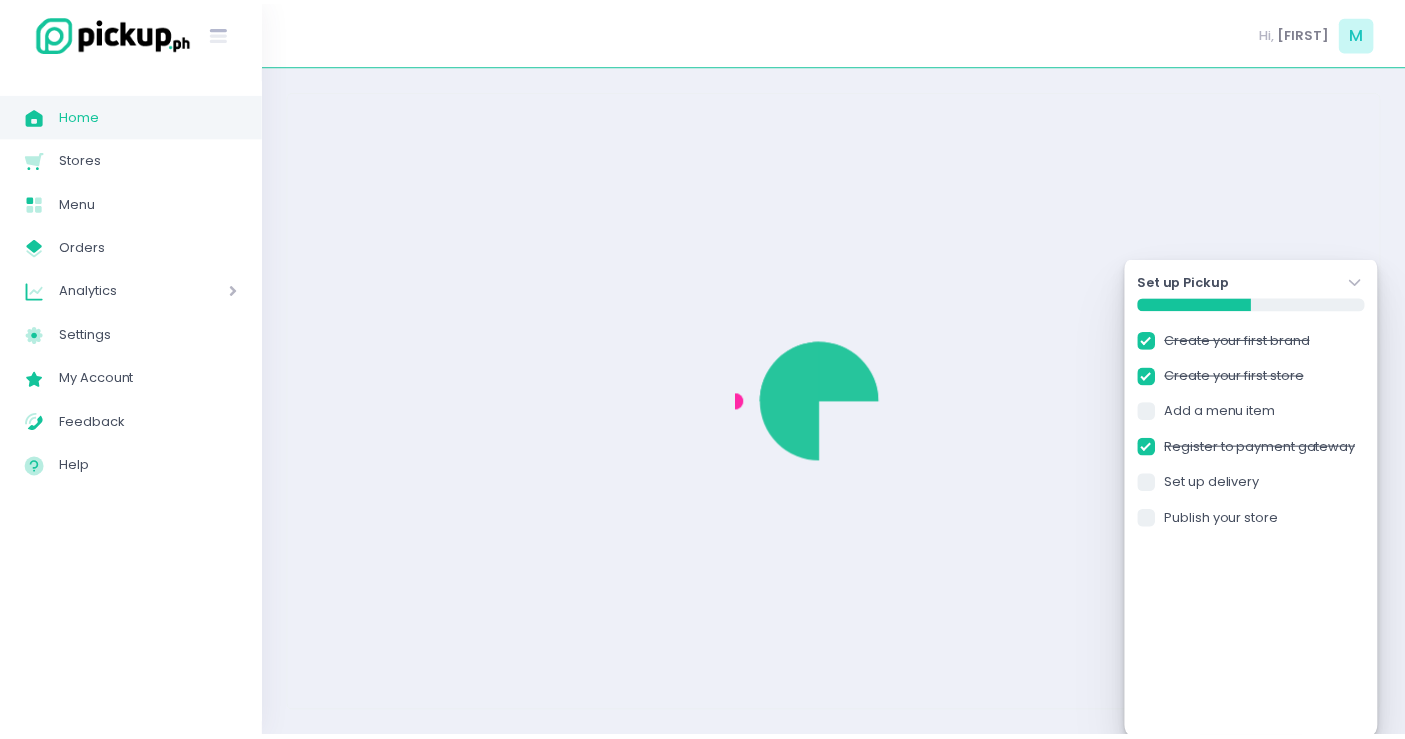 scroll, scrollTop: 0, scrollLeft: 0, axis: both 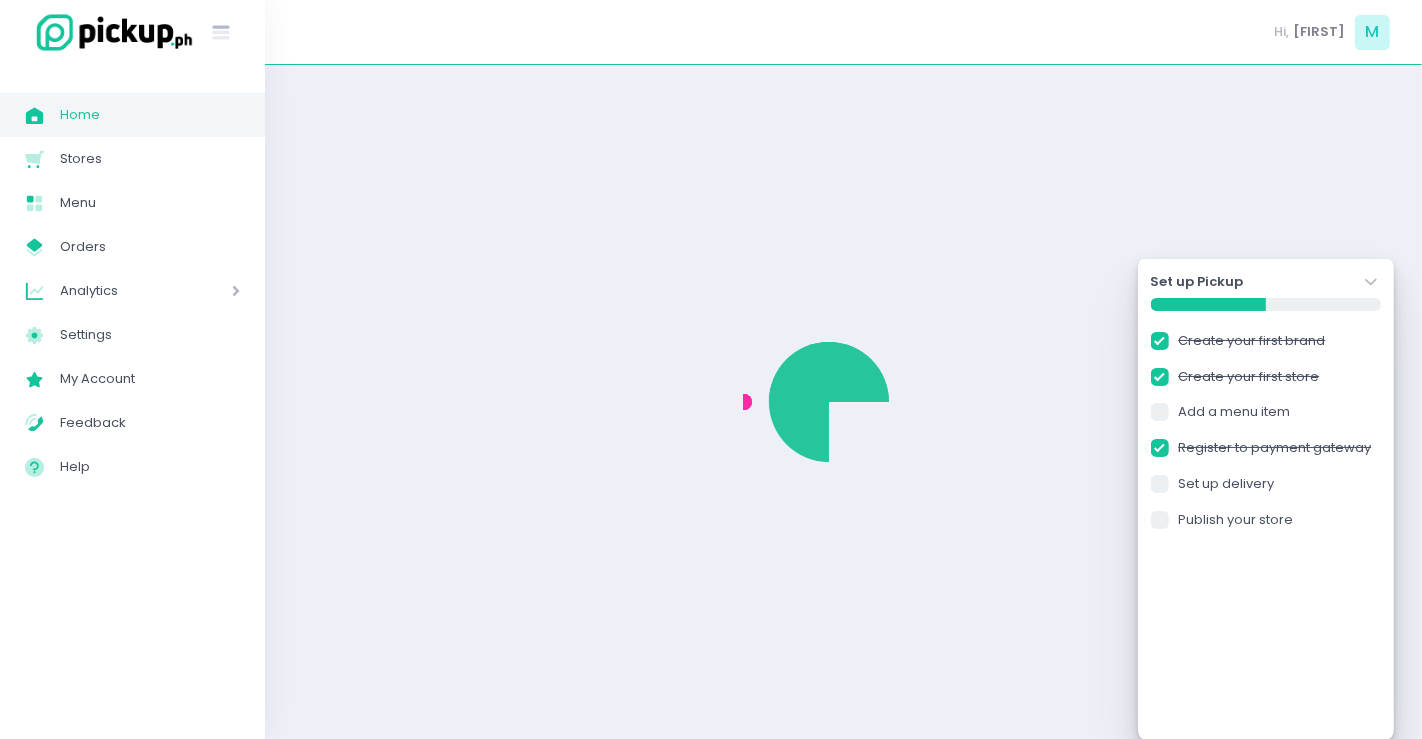 checkbox on "true" 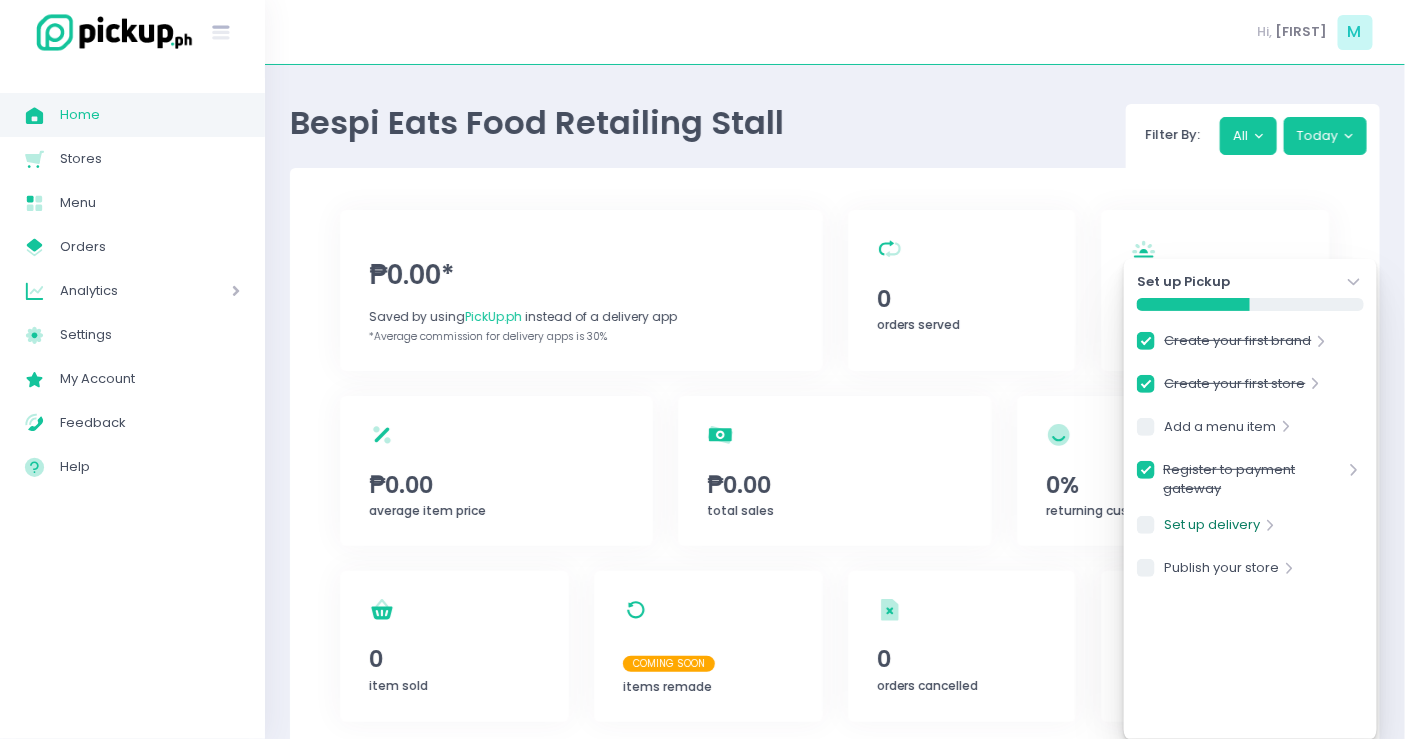 click on "Set up delivery" at bounding box center [1213, 528] 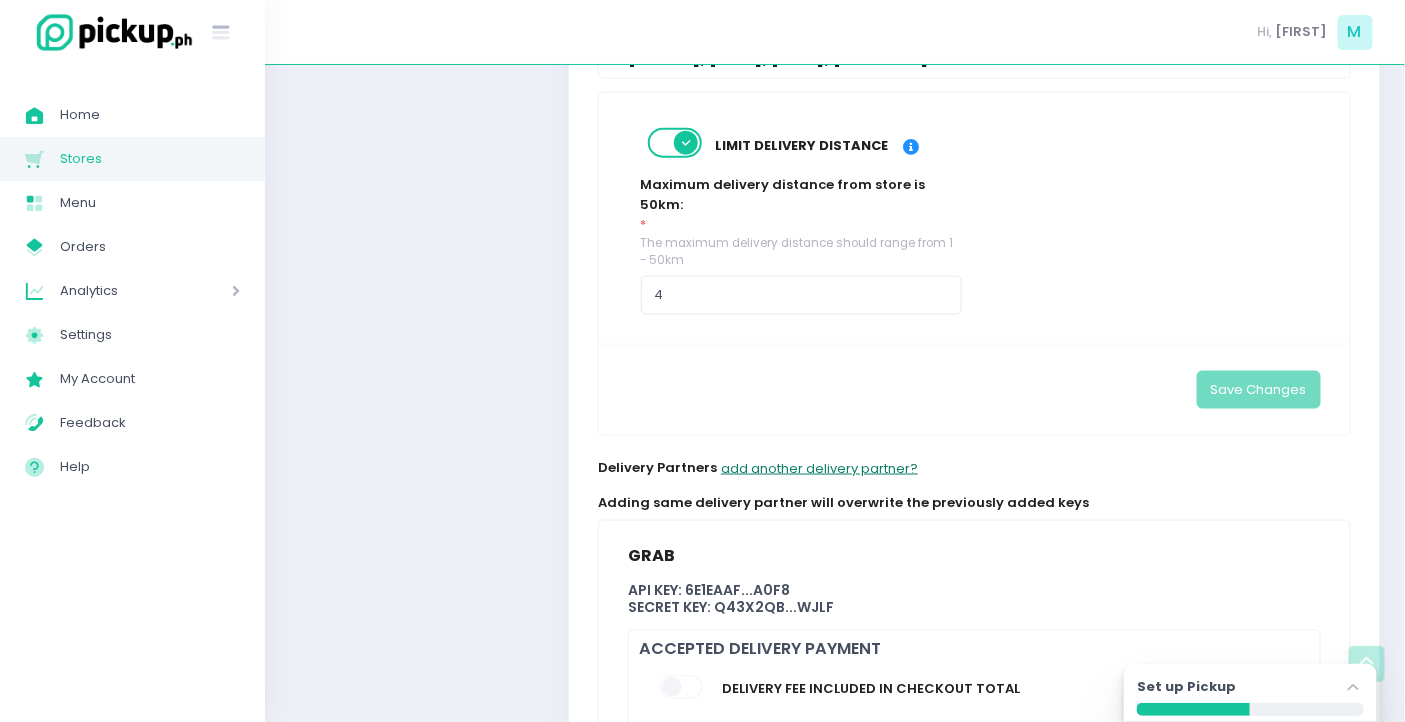 scroll, scrollTop: 967, scrollLeft: 0, axis: vertical 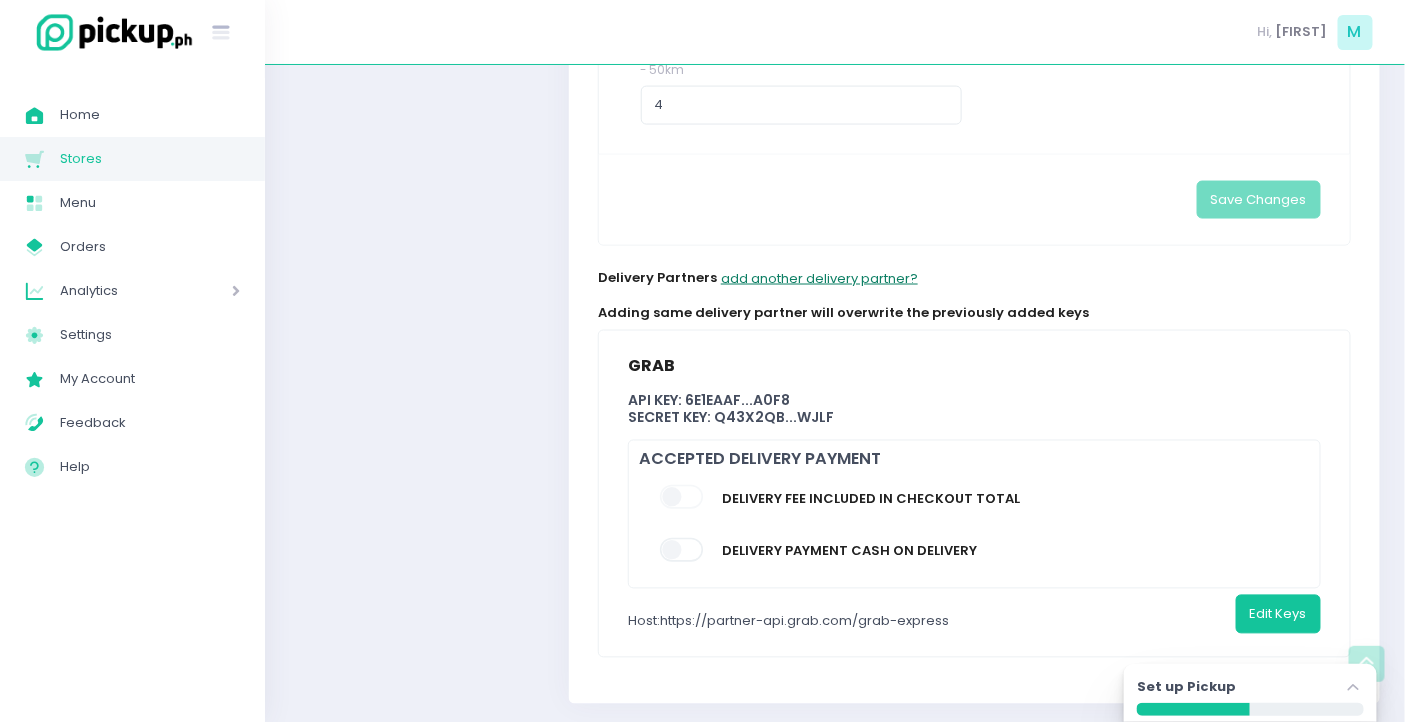 click on "add another delivery partner?" at bounding box center (819, 278) 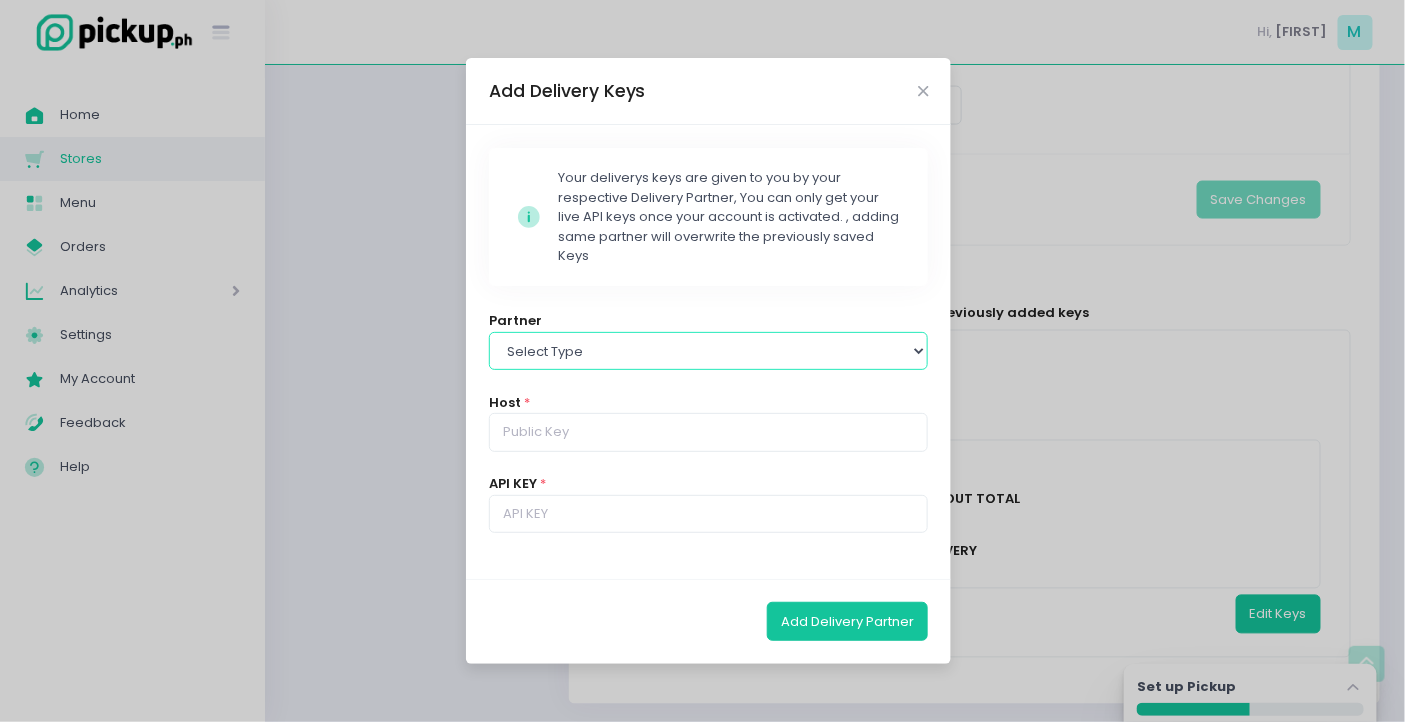 click on "Select type Lalamove Mr Speedy Grab" at bounding box center [709, 351] 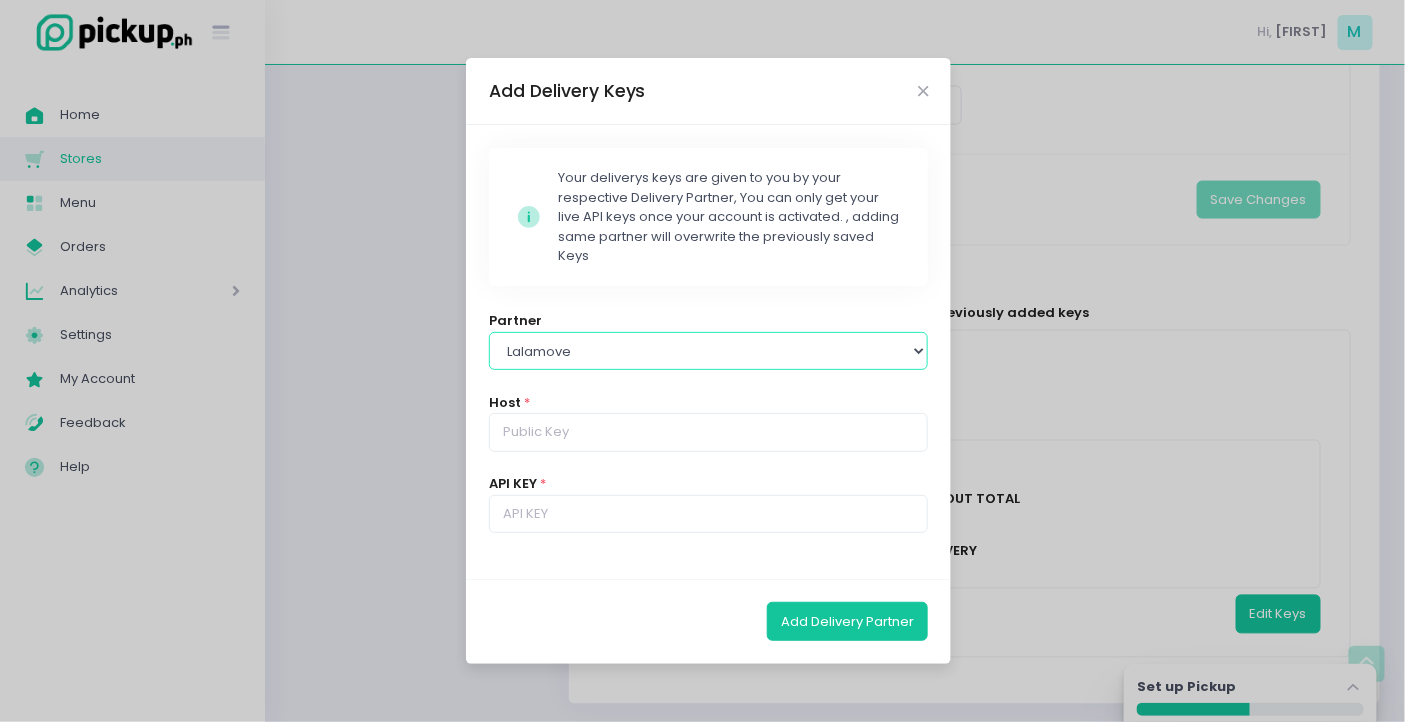 click on "Select type Lalamove Mr Speedy Grab" at bounding box center (709, 351) 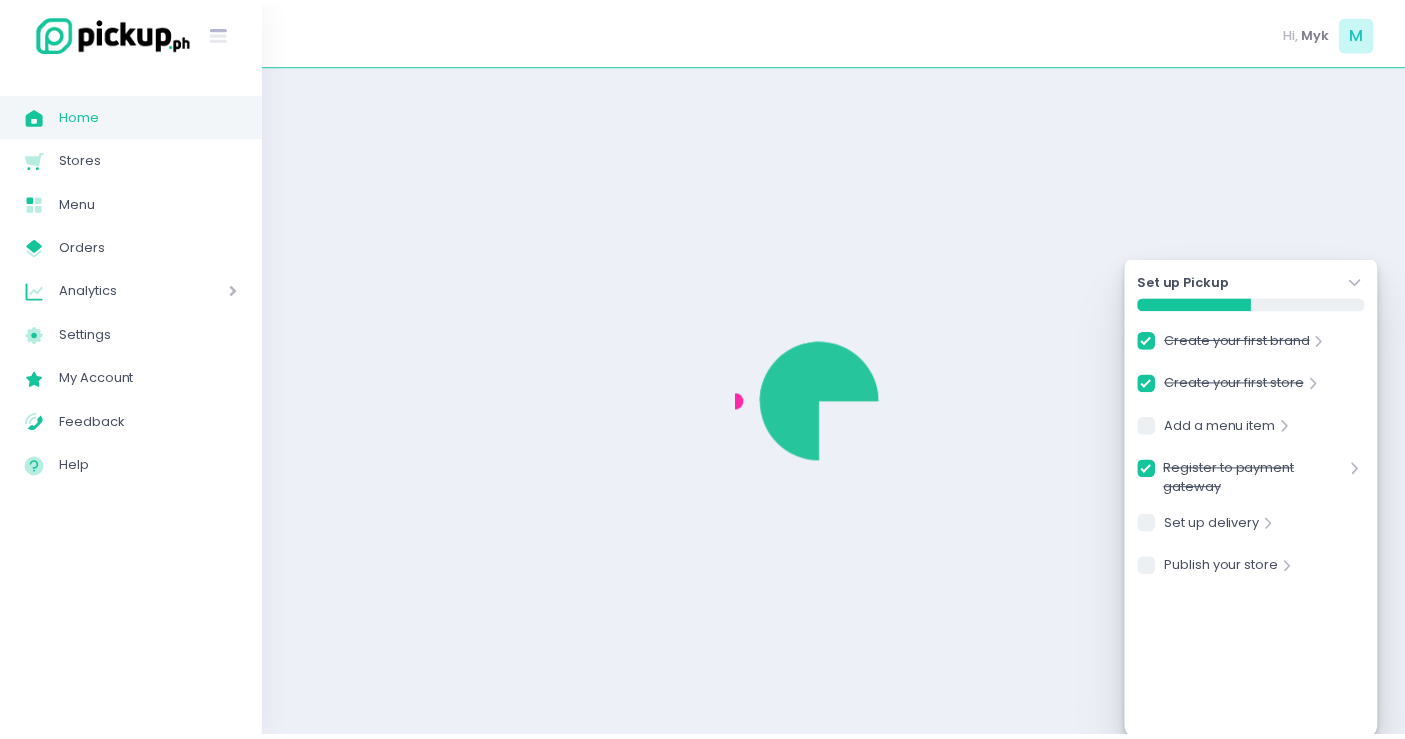 scroll, scrollTop: 0, scrollLeft: 0, axis: both 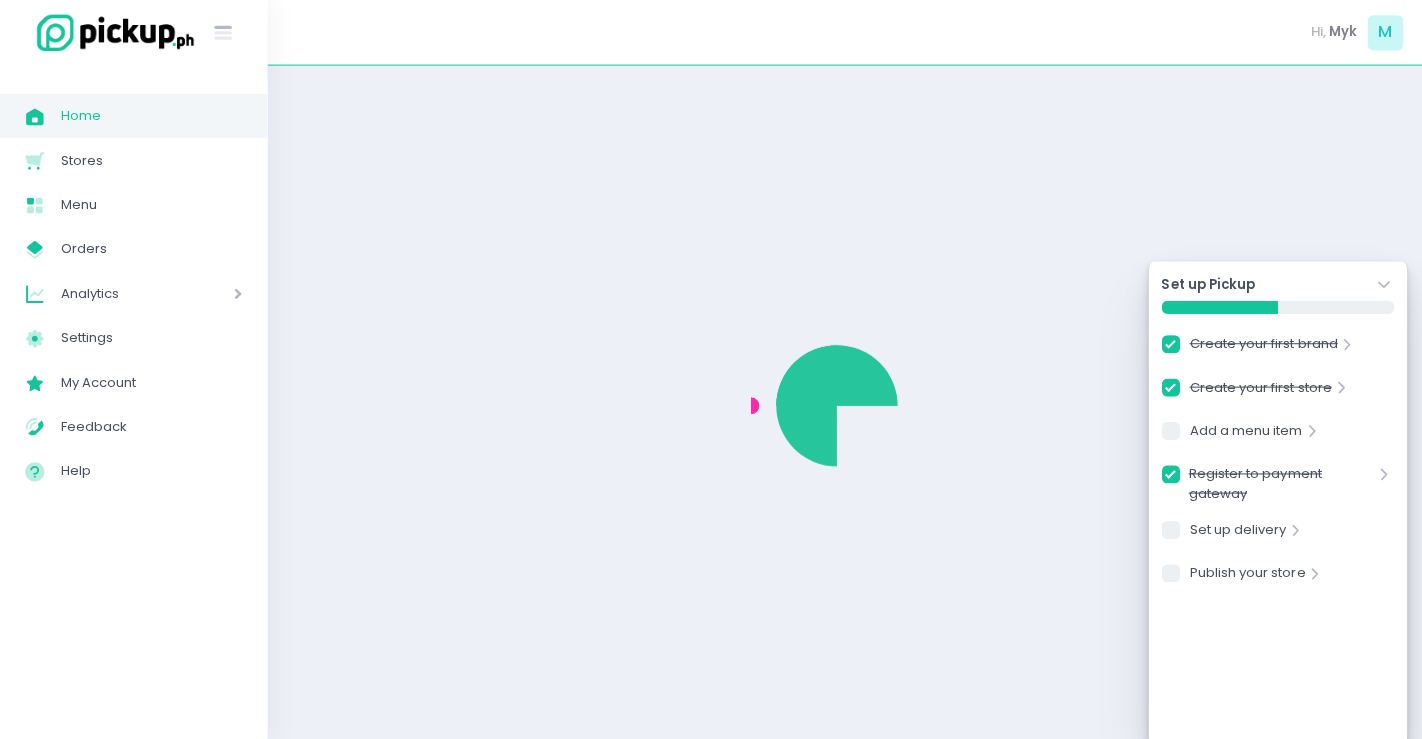 checkbox on "true" 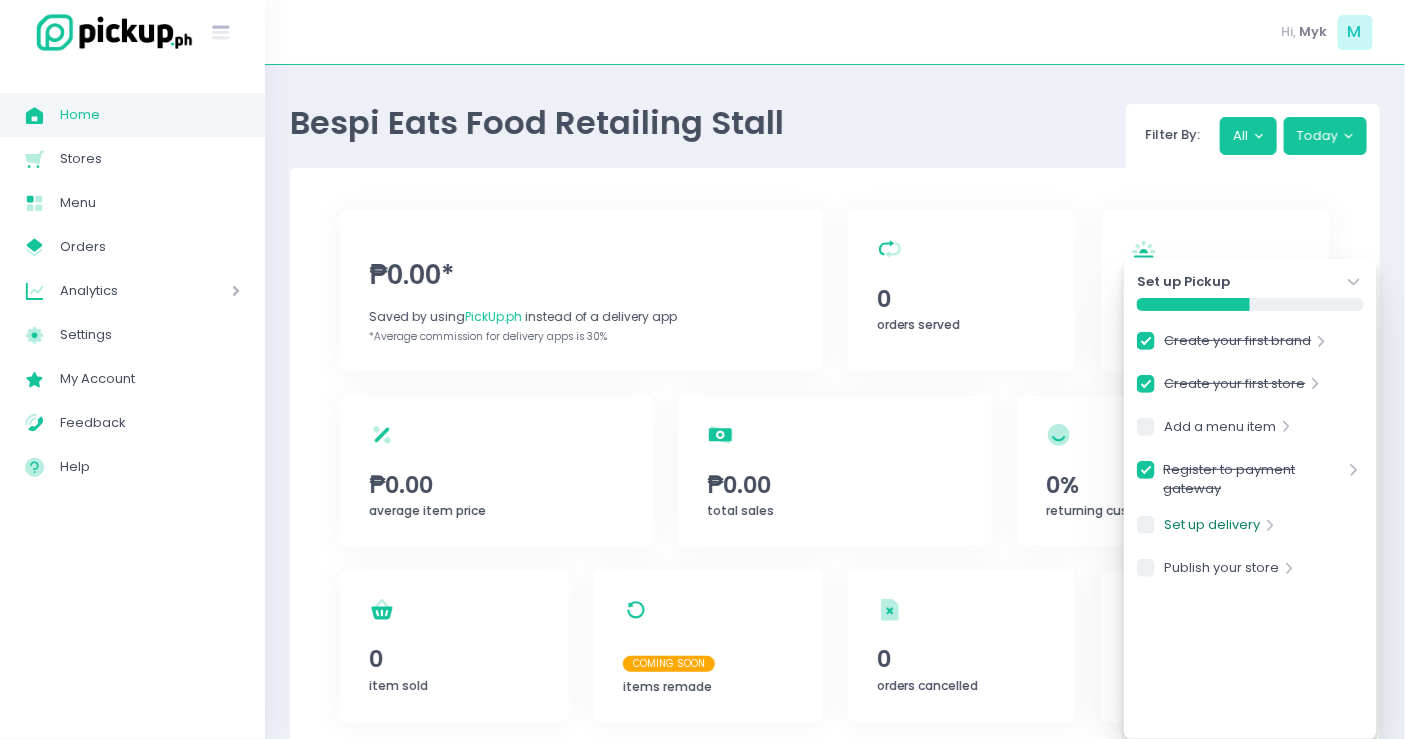 click on "Set up delivery" at bounding box center (1213, 528) 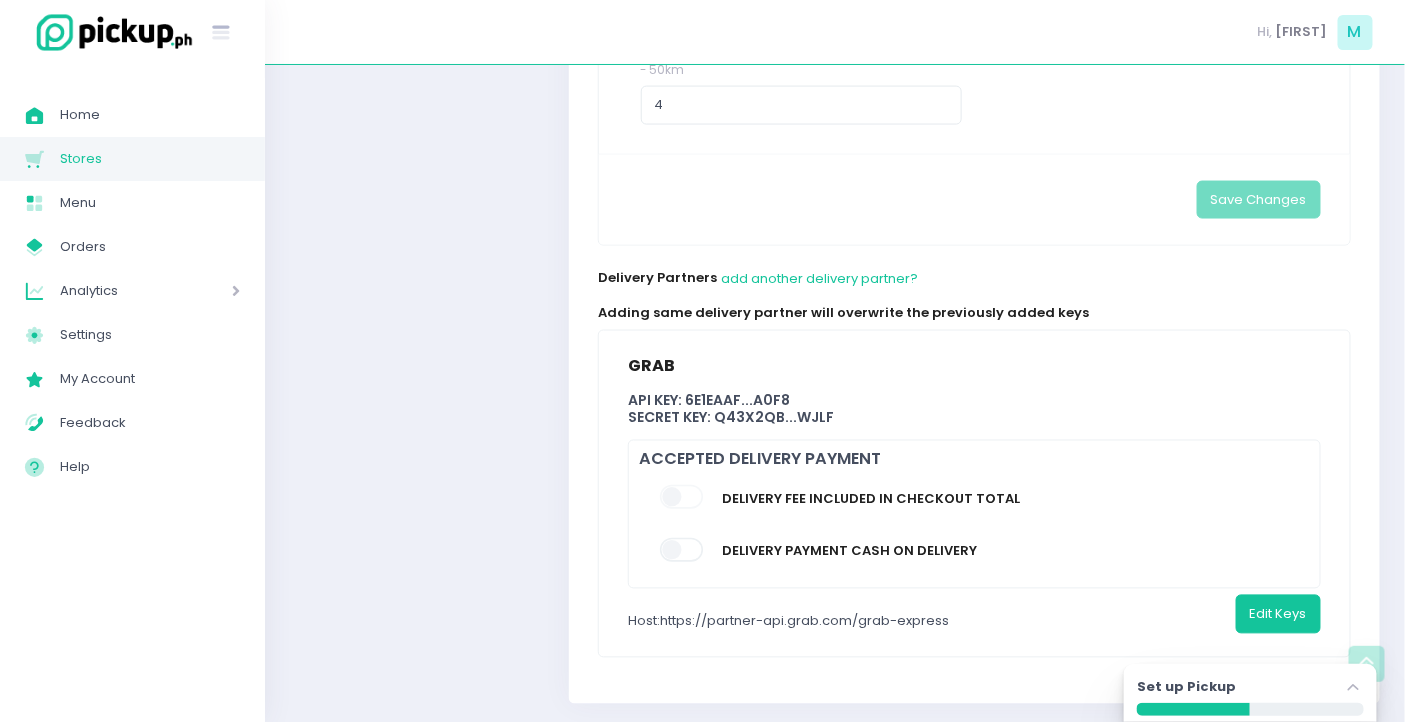 scroll, scrollTop: 745, scrollLeft: 0, axis: vertical 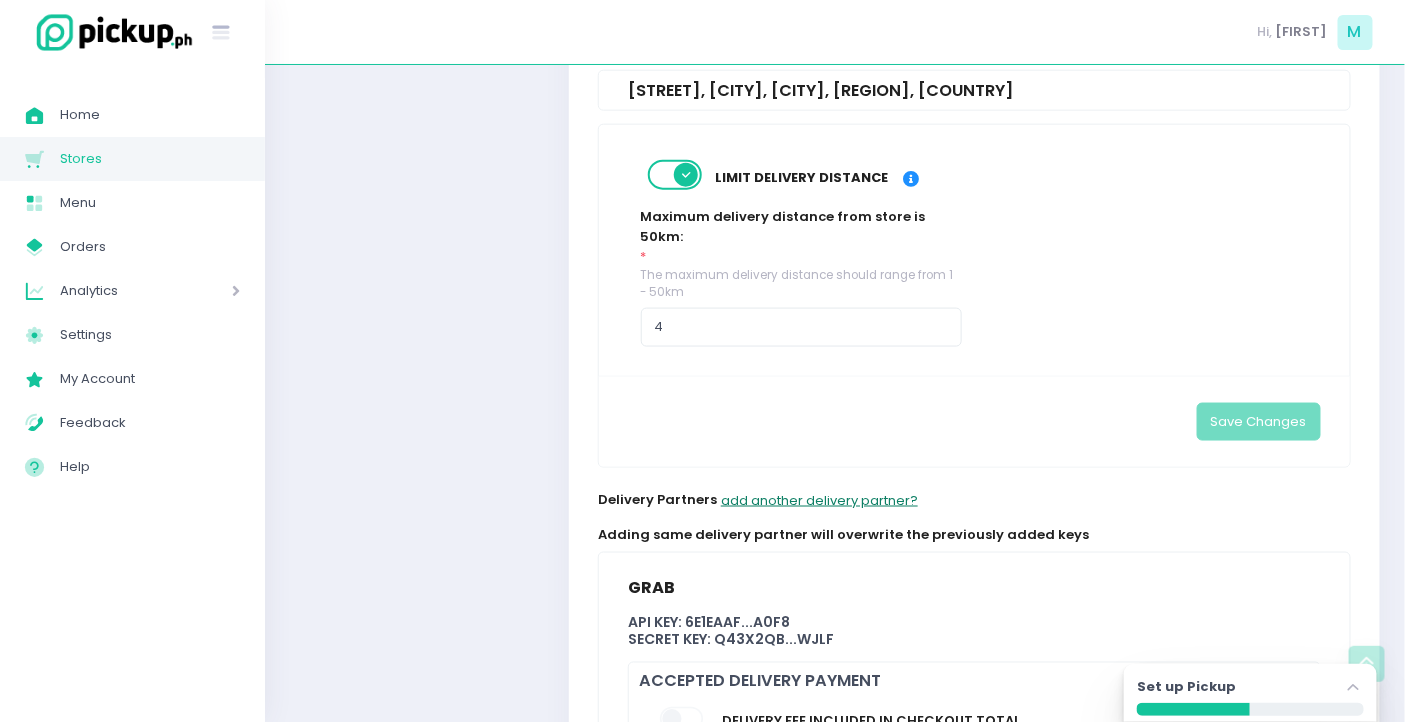 click on "add another delivery partner?" at bounding box center (819, 500) 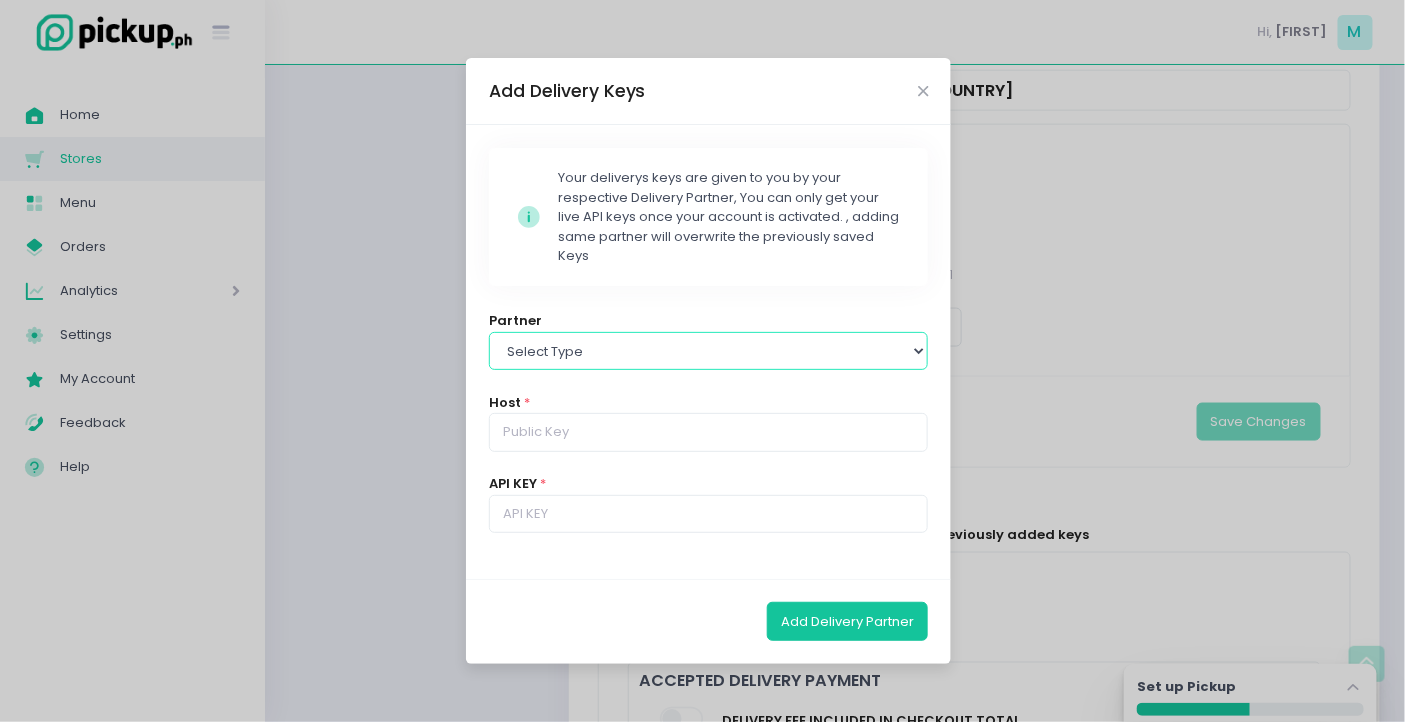 click on "Select type Lalamove Mr Speedy Grab" at bounding box center (709, 351) 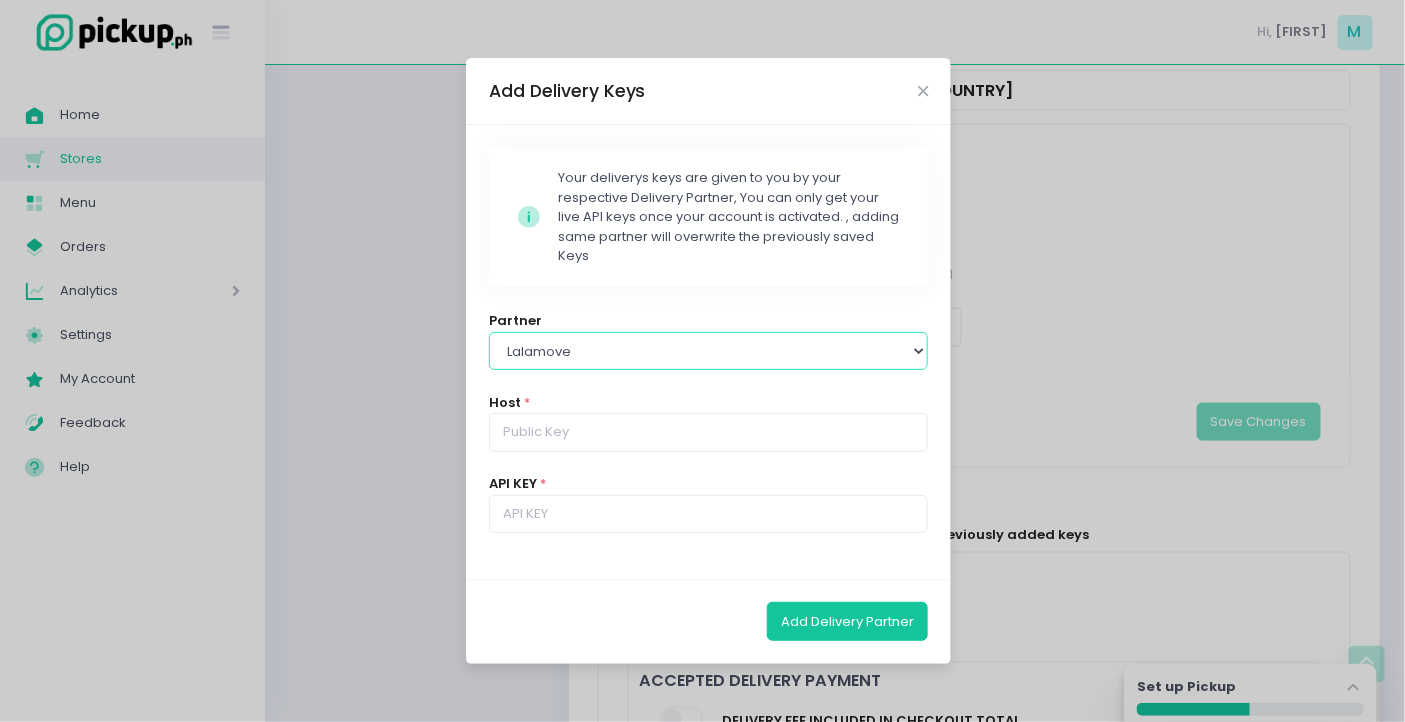 click on "Select type Lalamove Mr Speedy Grab" at bounding box center (709, 351) 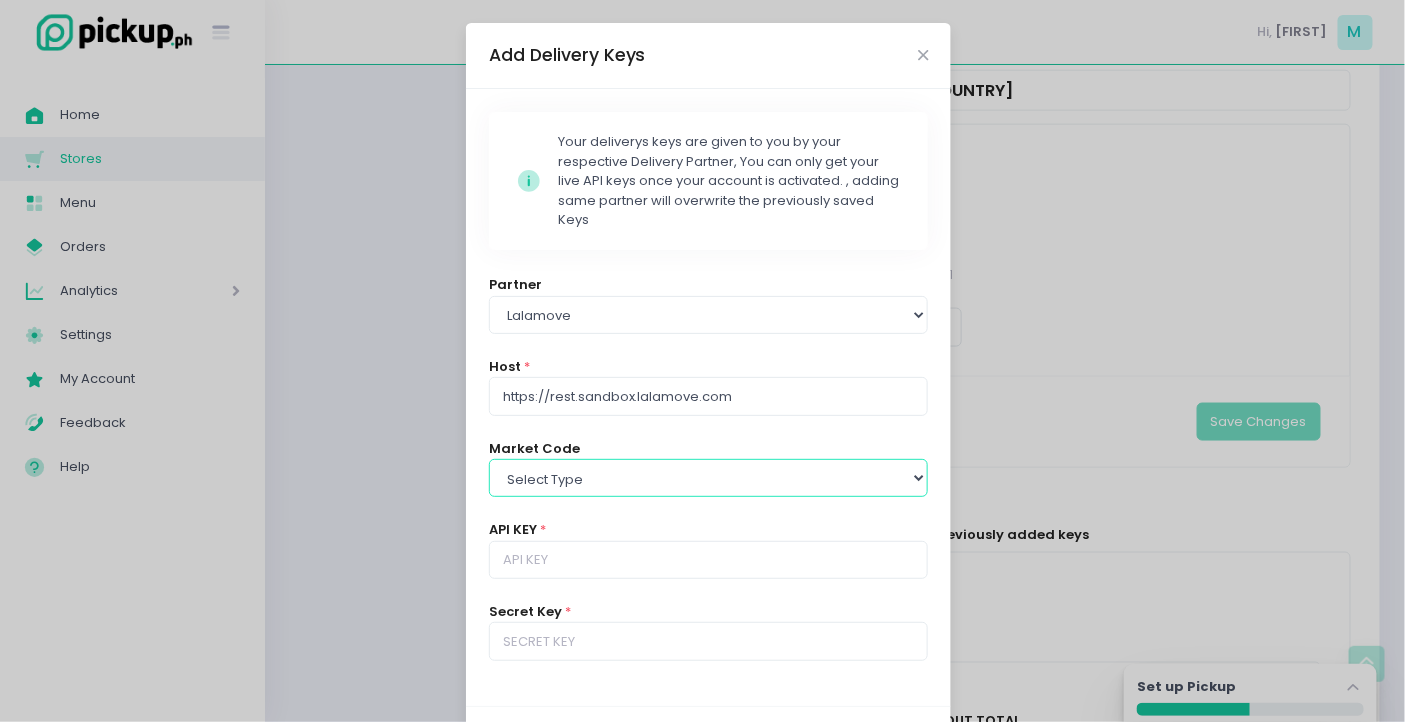 click on "Select type PH_CEB PH_MNL PH_PAM" at bounding box center (709, 478) 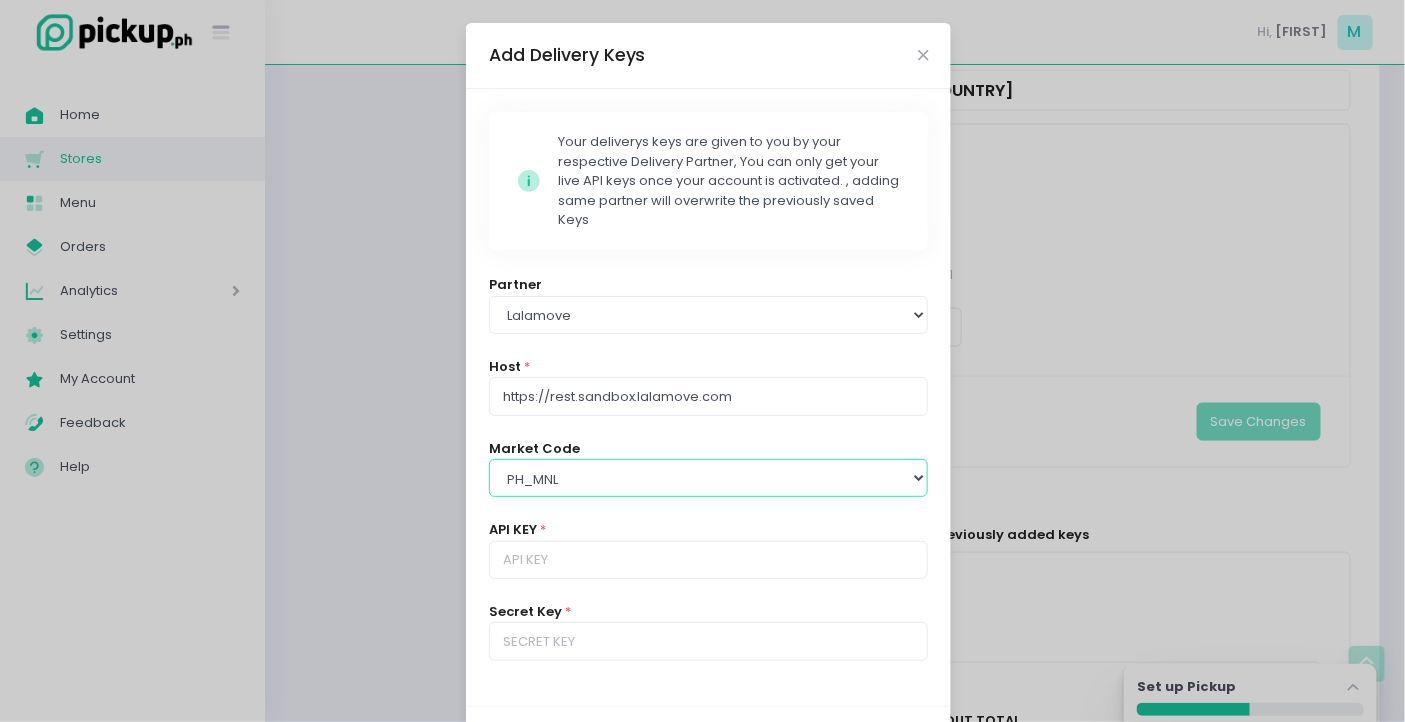 click on "Select type PH_CEB PH_MNL PH_PAM" at bounding box center (709, 478) 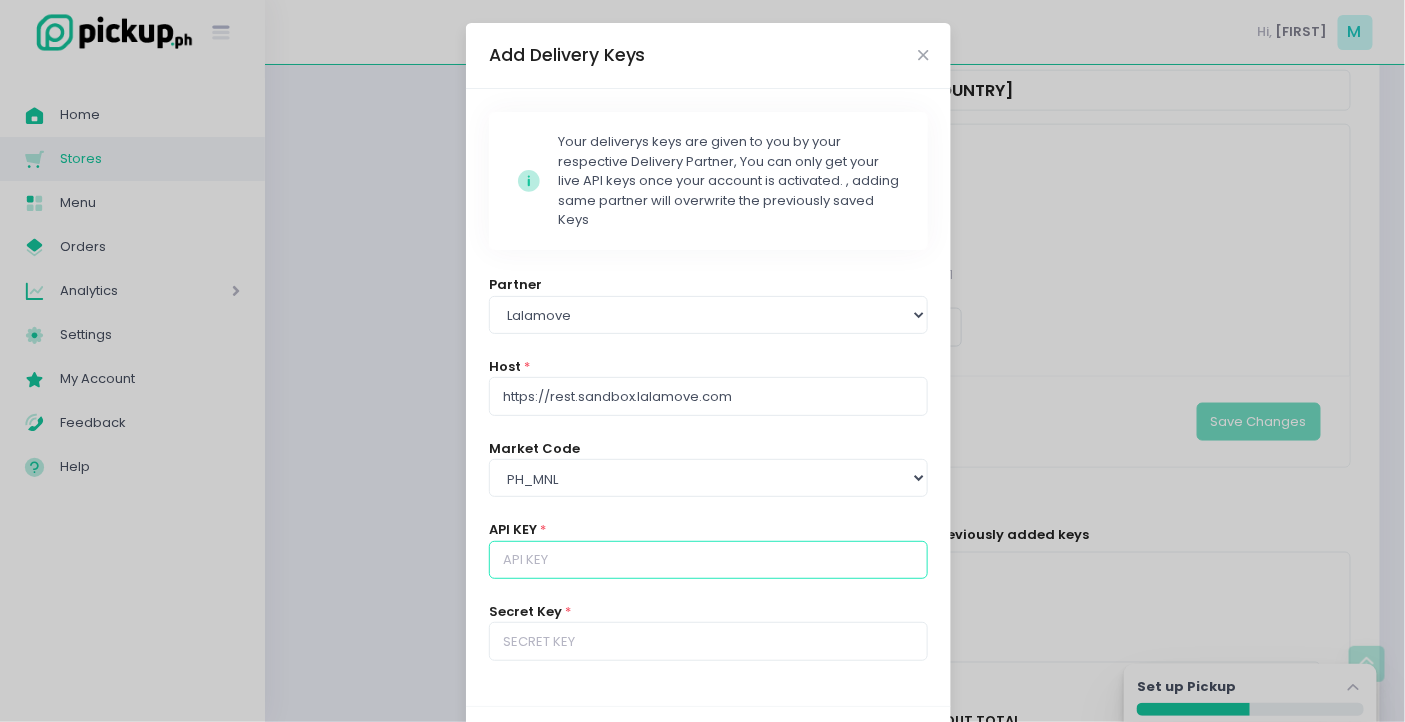 click at bounding box center [709, 560] 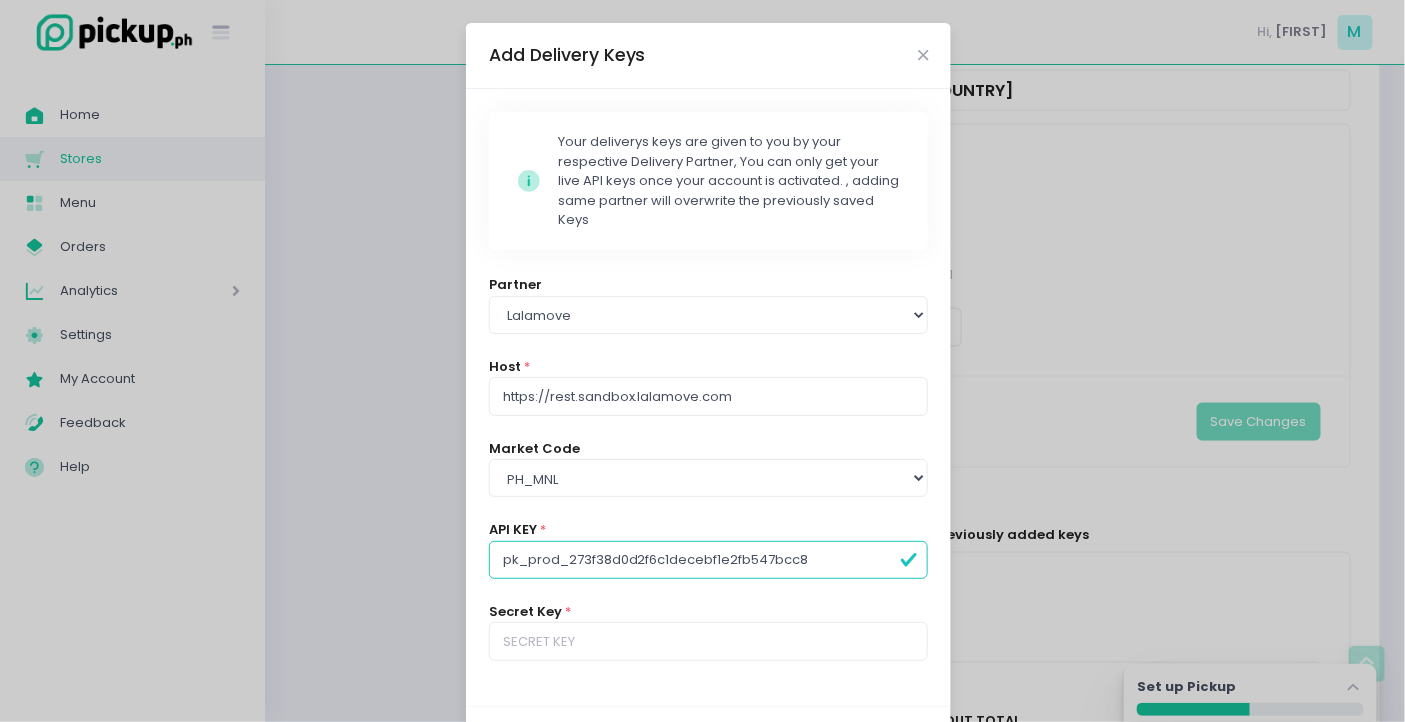 type on "pk_prod_273f38d0d2f6c1decebf1e2fb547bcc8" 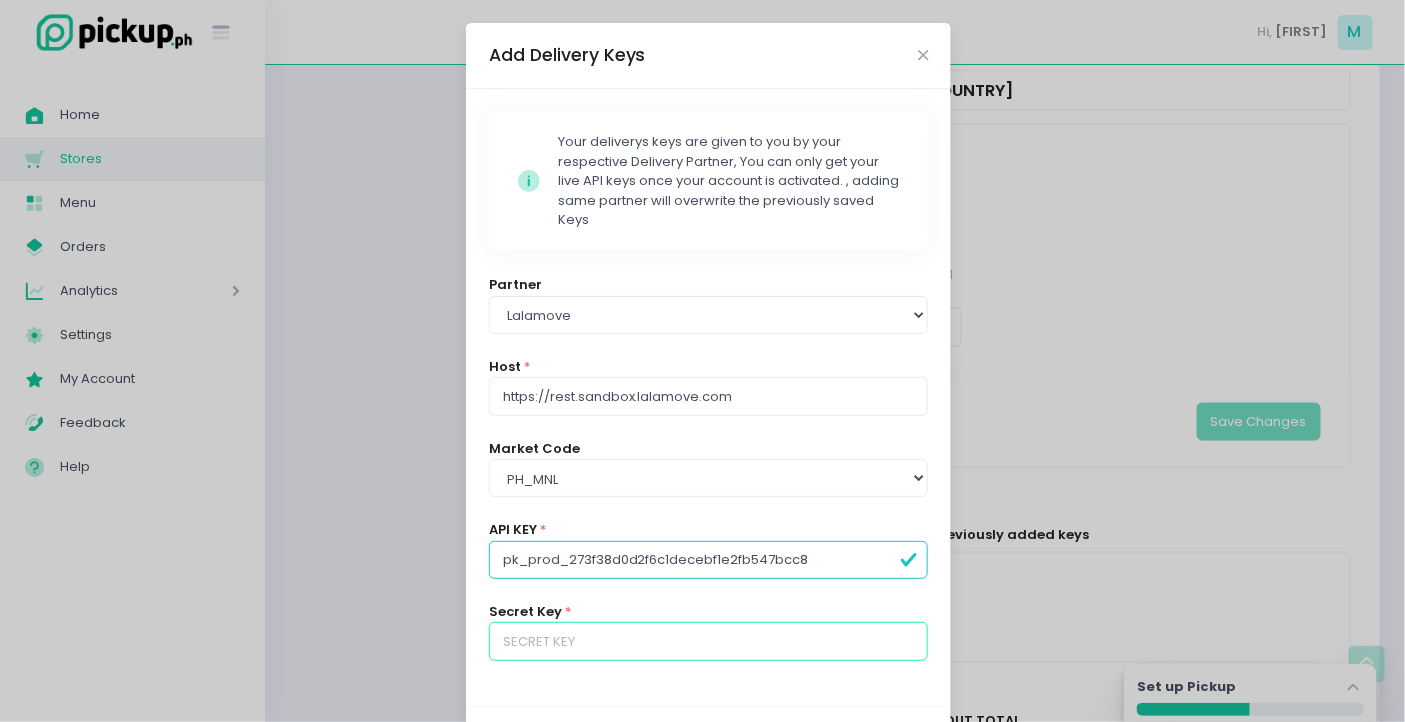 click at bounding box center (709, 641) 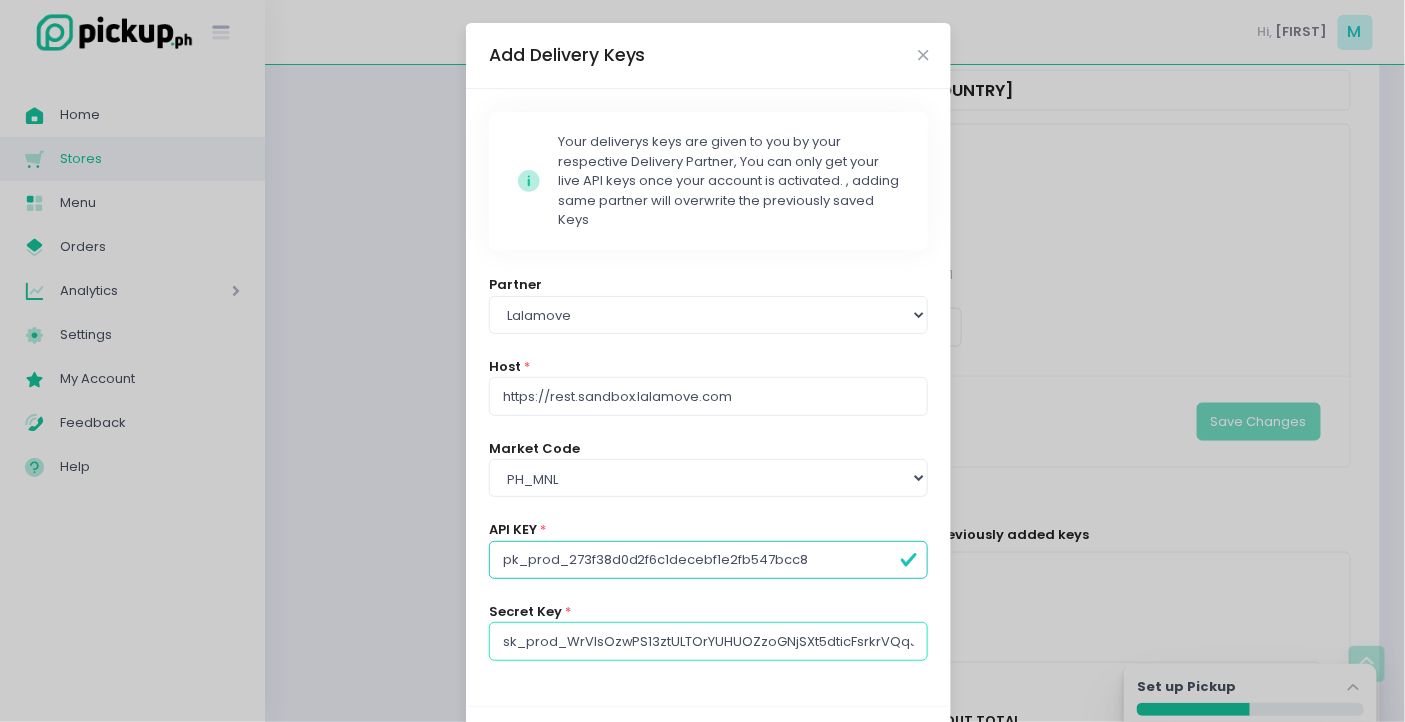 scroll, scrollTop: 0, scrollLeft: 158, axis: horizontal 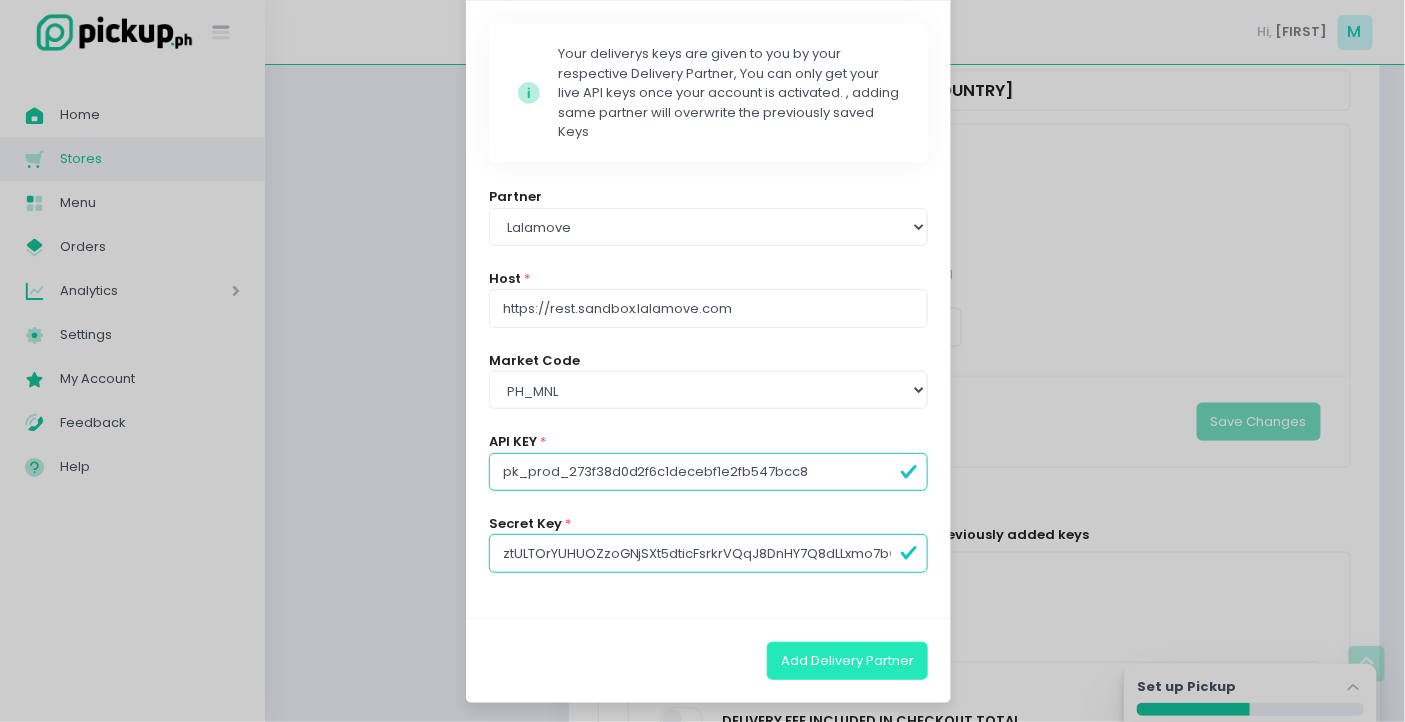 type on "sk_prod_WrVIsOzwPS13ztULTOrYUHUOZzoGNjSXt5dticFsrkrVQqJ8DnHY7Q8dLLxmo7bQ" 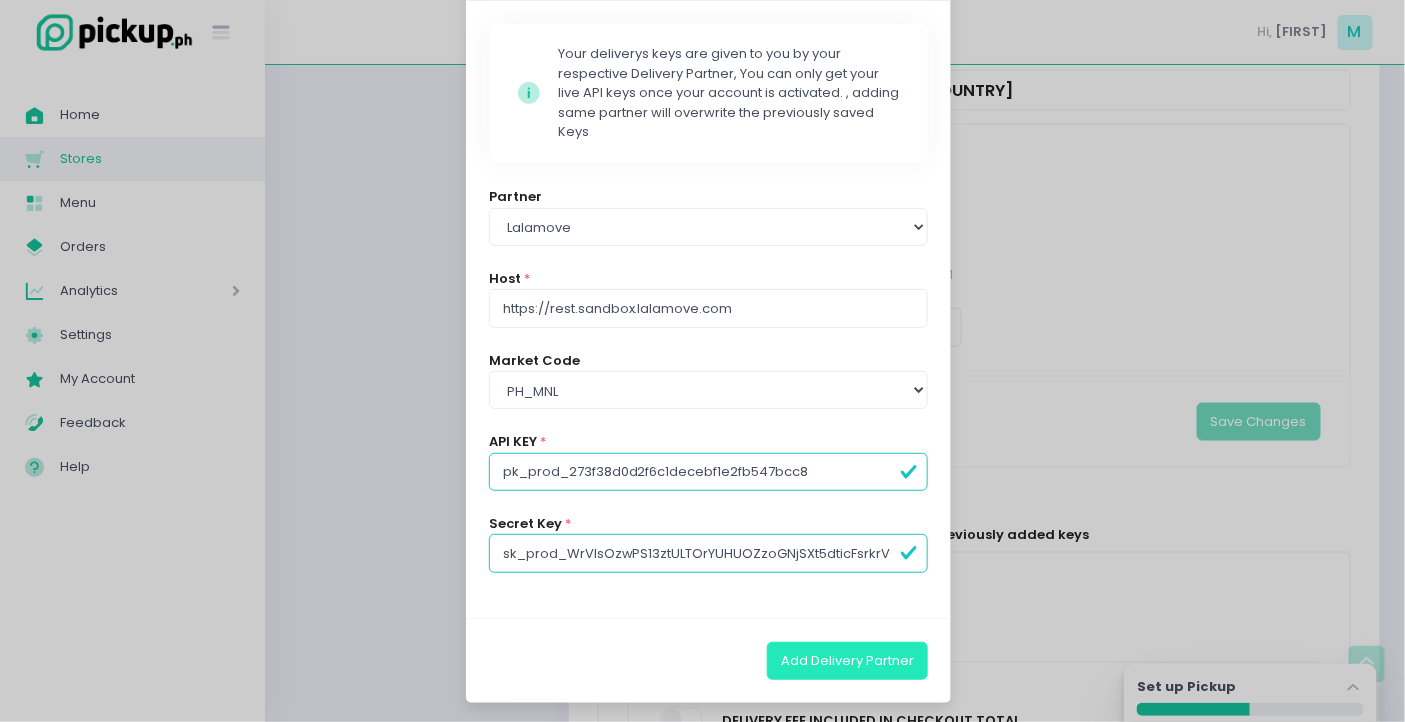 click on "Add Delivery Partner" at bounding box center (847, 661) 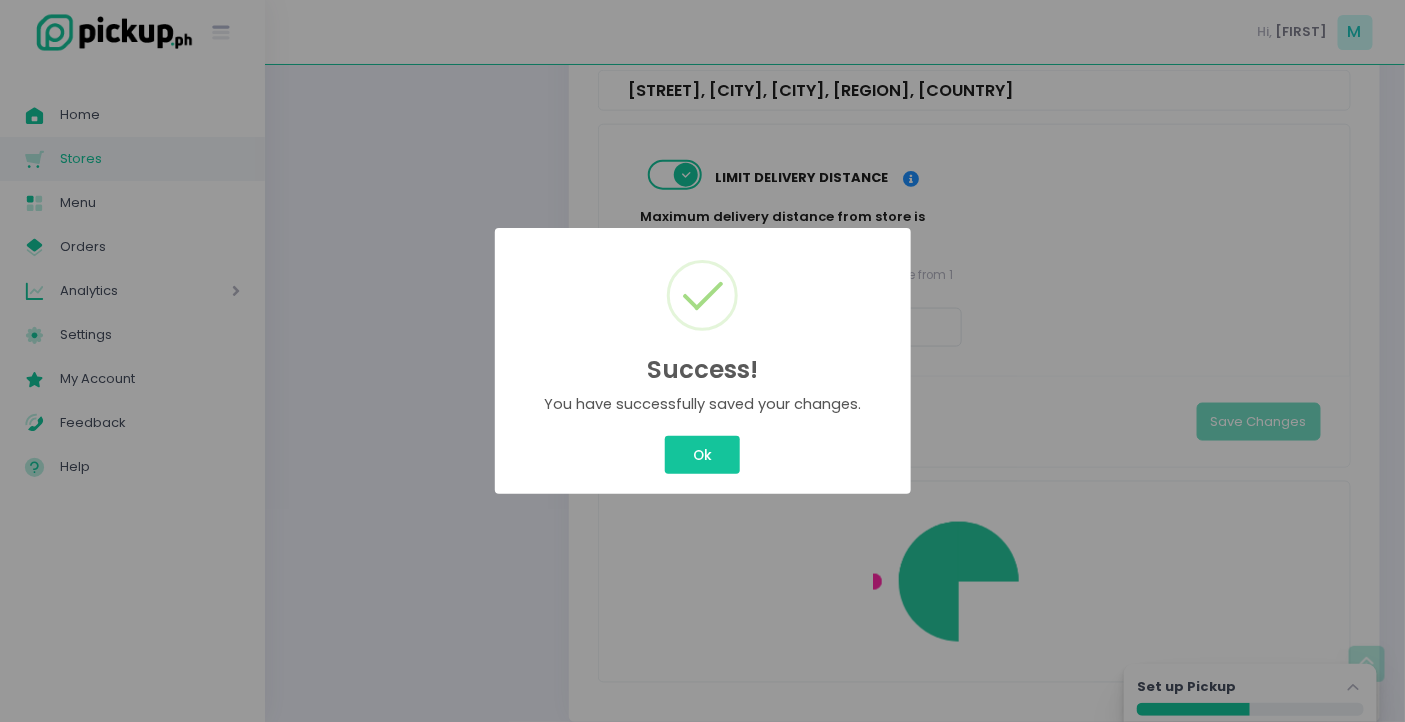 scroll, scrollTop: 745, scrollLeft: 0, axis: vertical 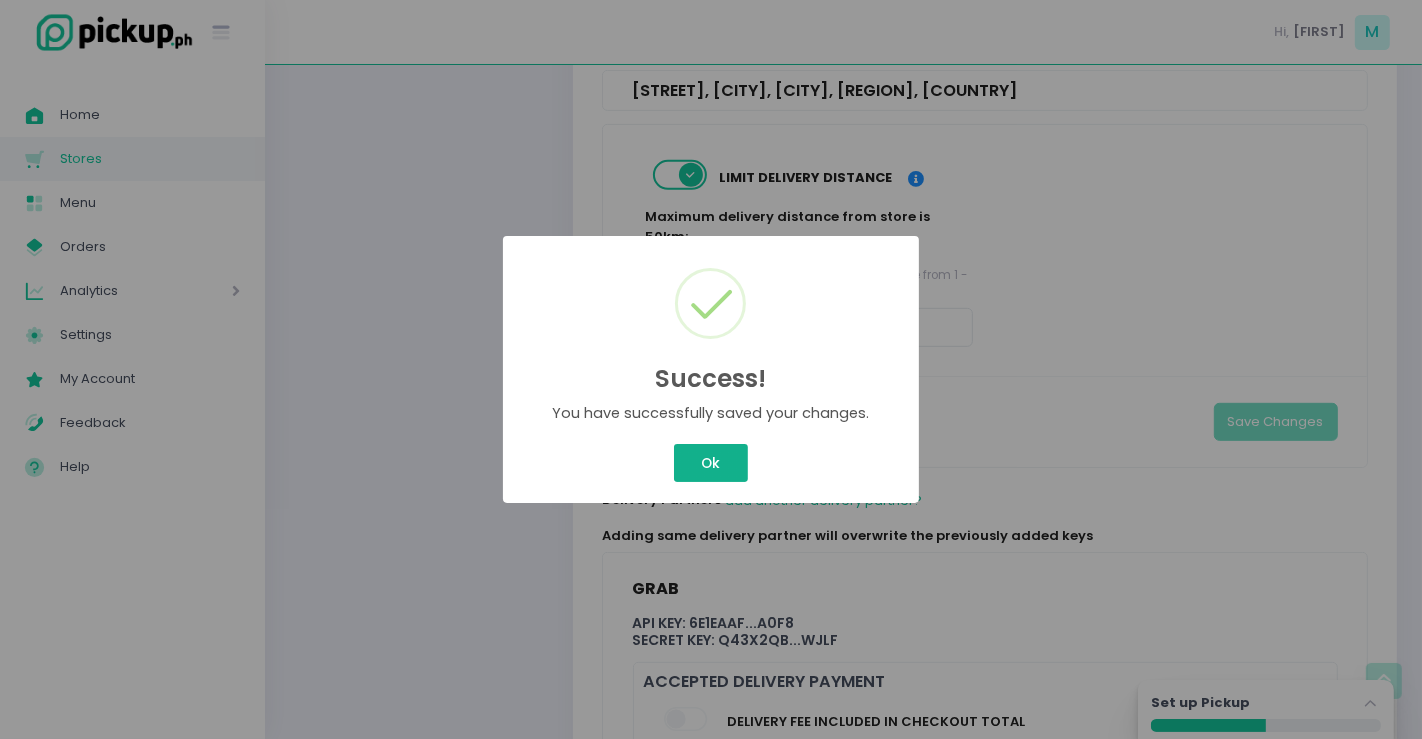 click on "Ok" at bounding box center (711, 463) 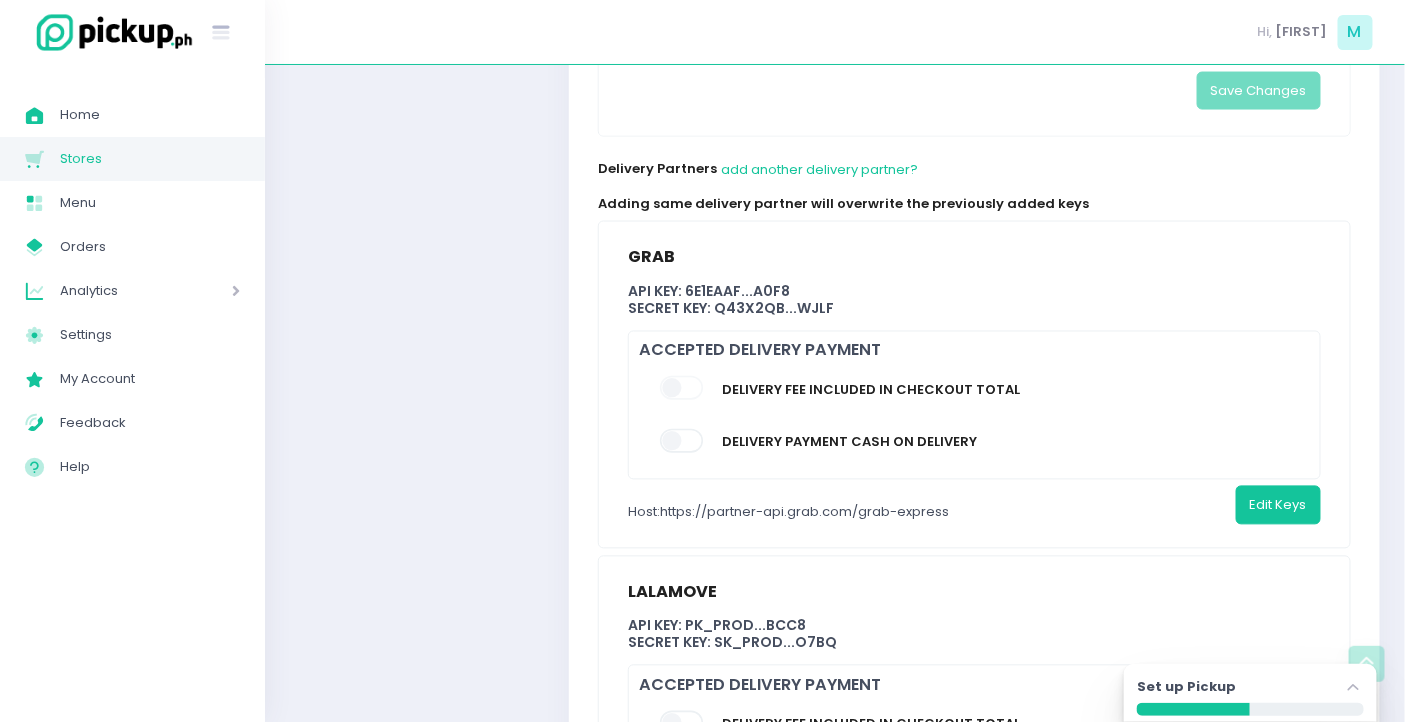 scroll, scrollTop: 1298, scrollLeft: 0, axis: vertical 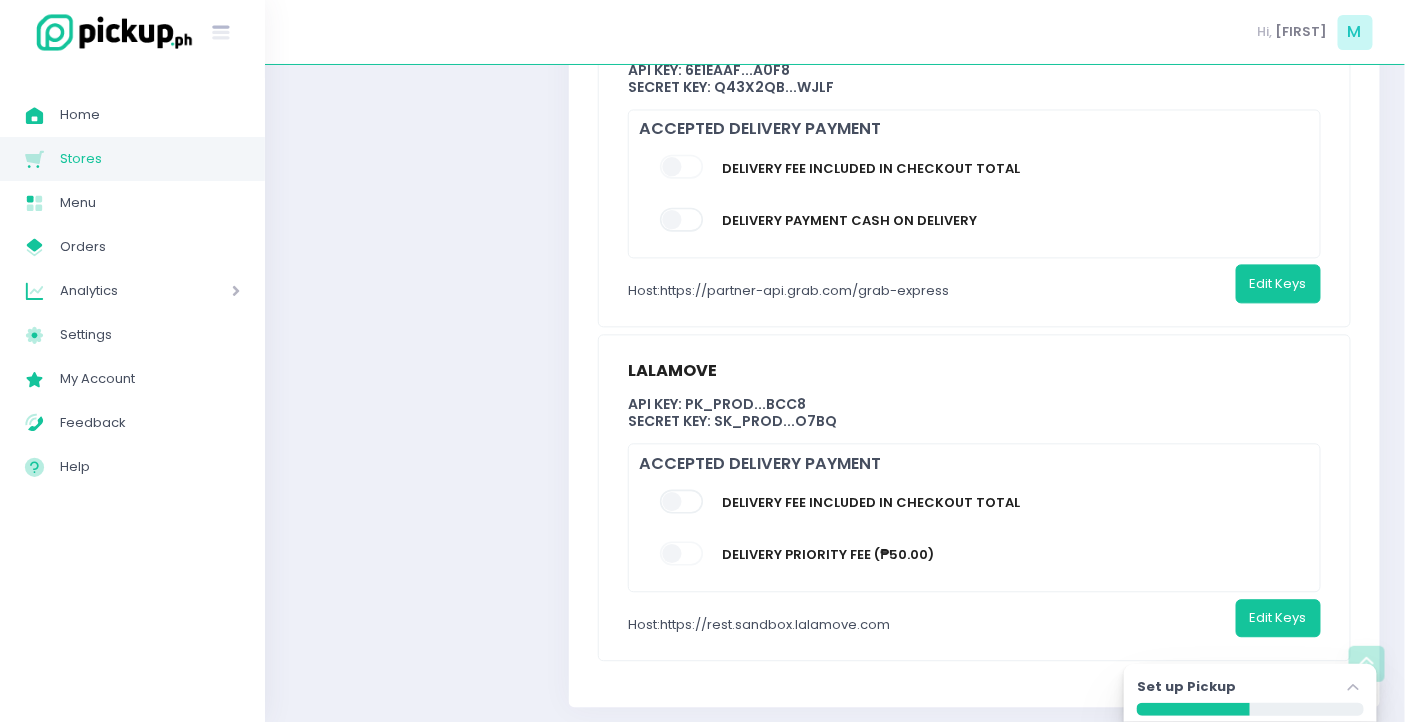 click at bounding box center (683, 554) 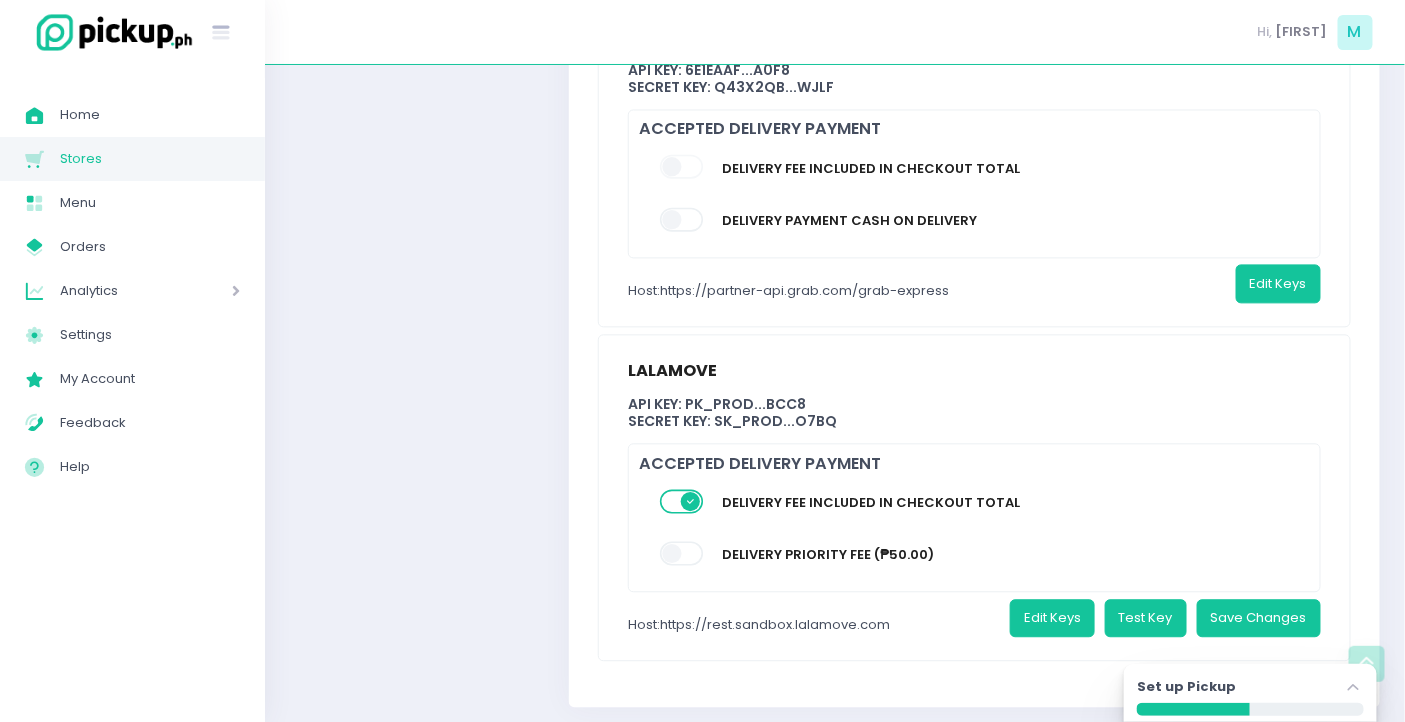 click at bounding box center (683, 501) 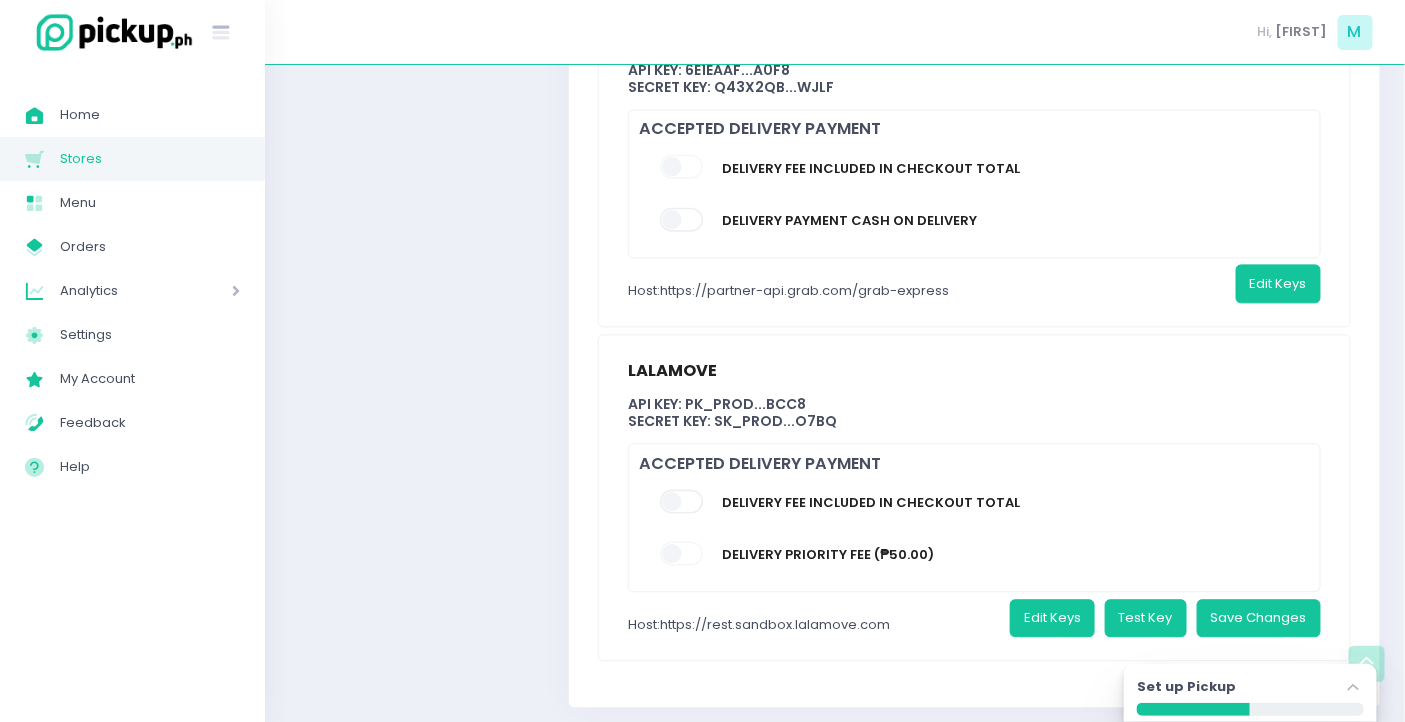 click at bounding box center (683, 554) 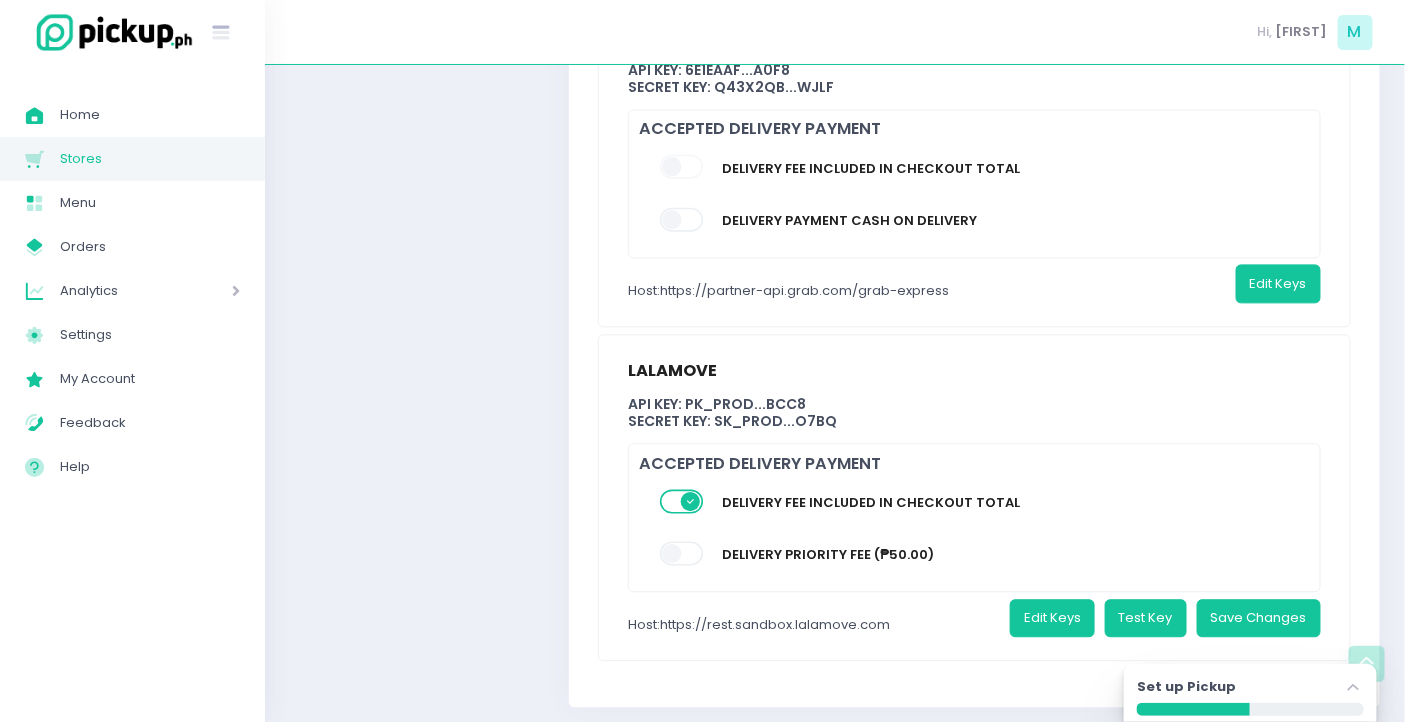 click at bounding box center [683, 554] 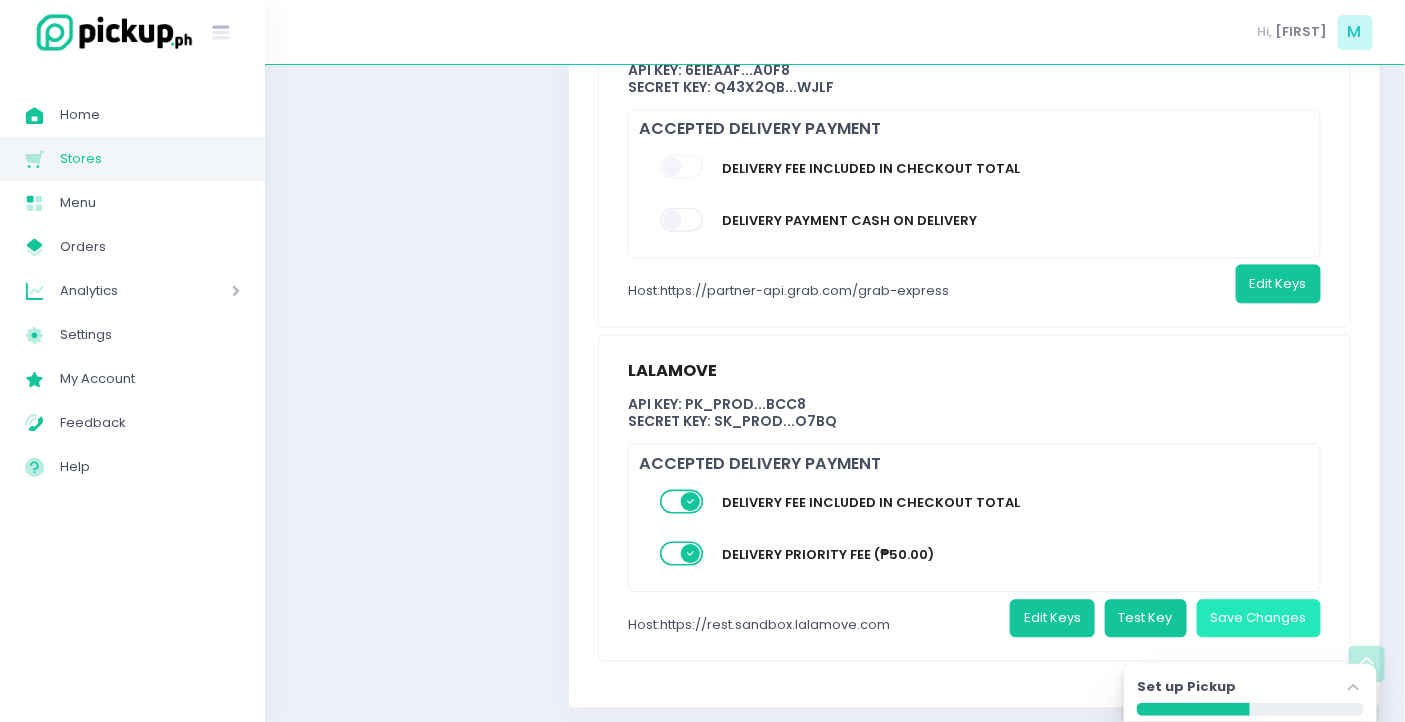 click on "Save Changes" at bounding box center [1259, 618] 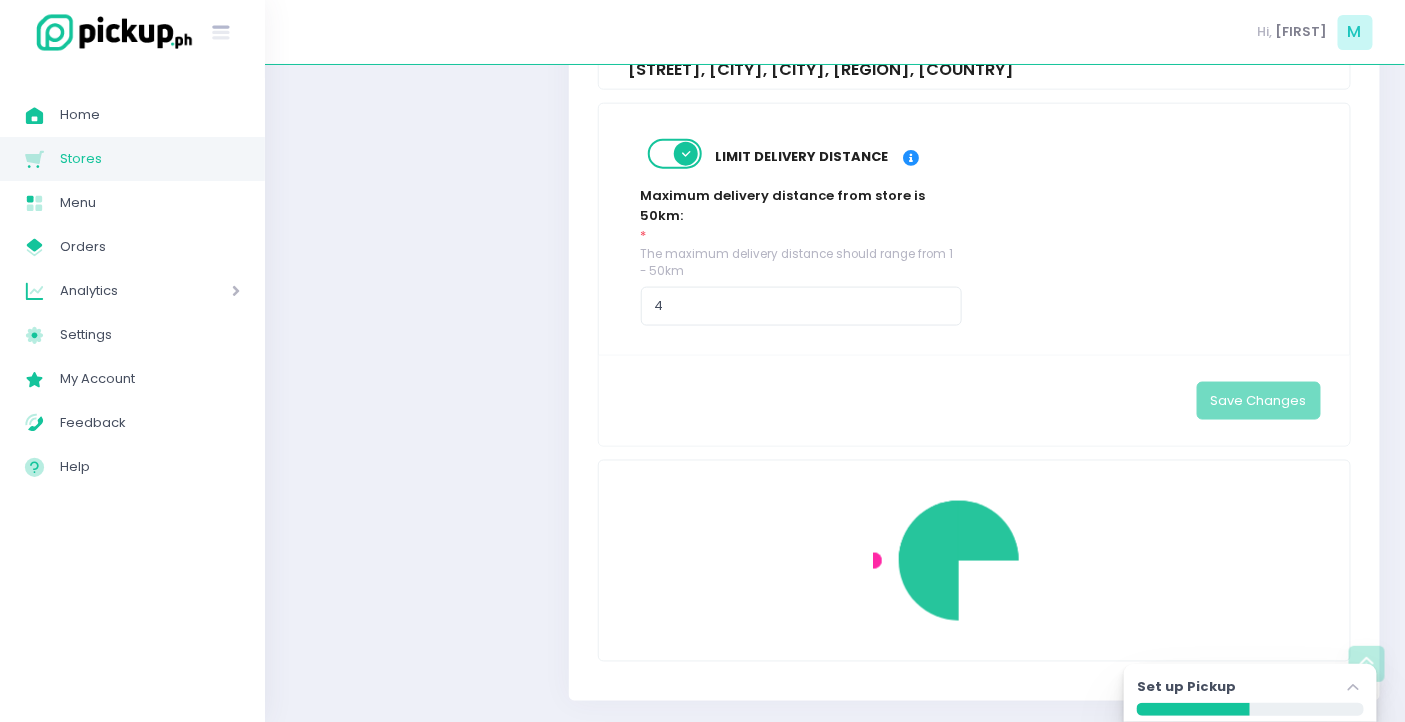scroll, scrollTop: 1197, scrollLeft: 0, axis: vertical 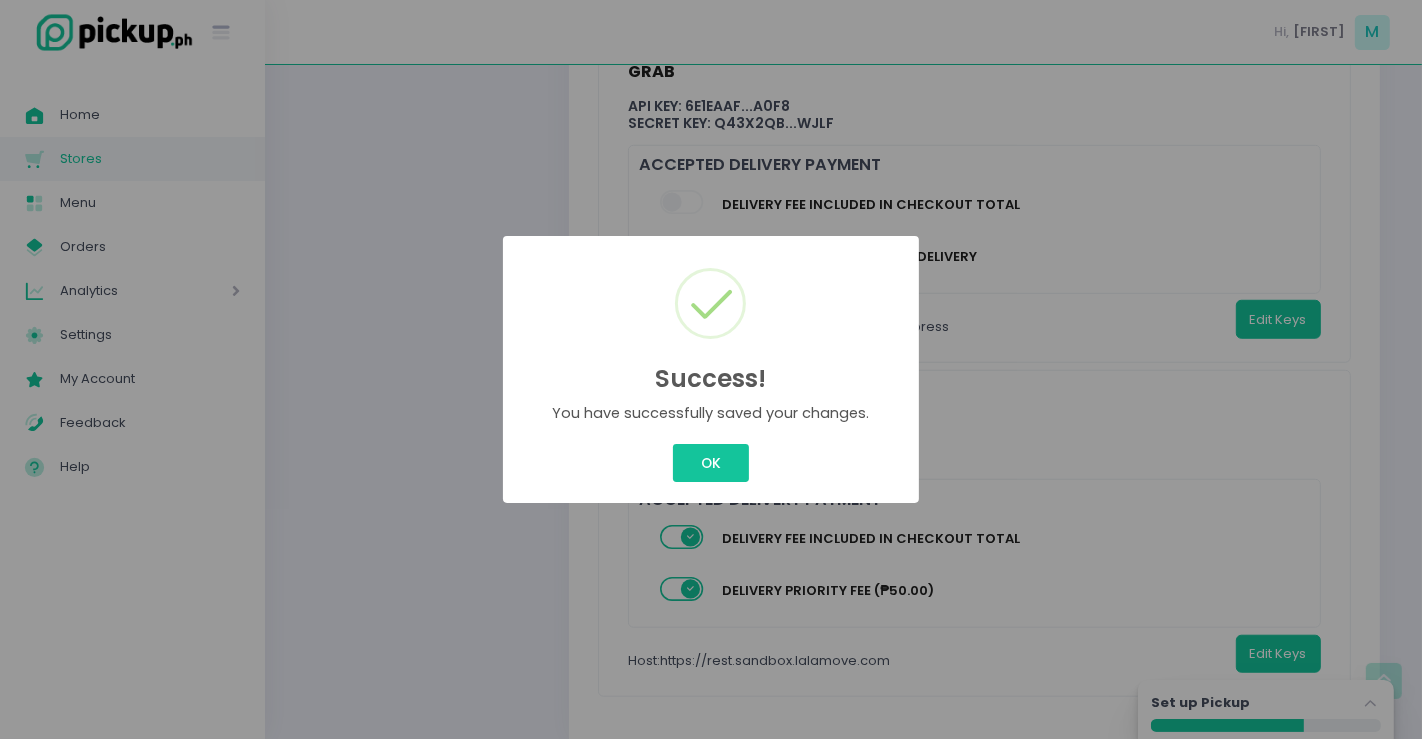 click on "OK Cancel" at bounding box center [711, 463] 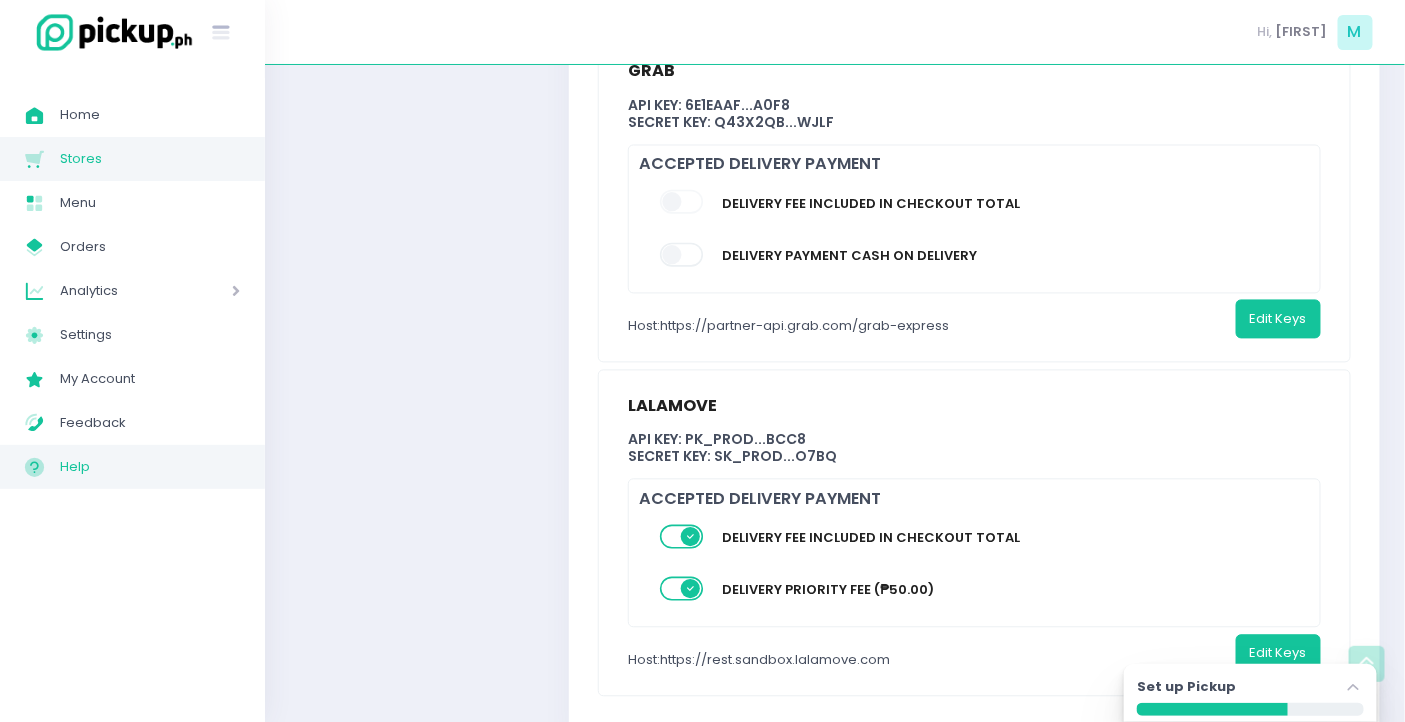 click on "Help" at bounding box center [150, 467] 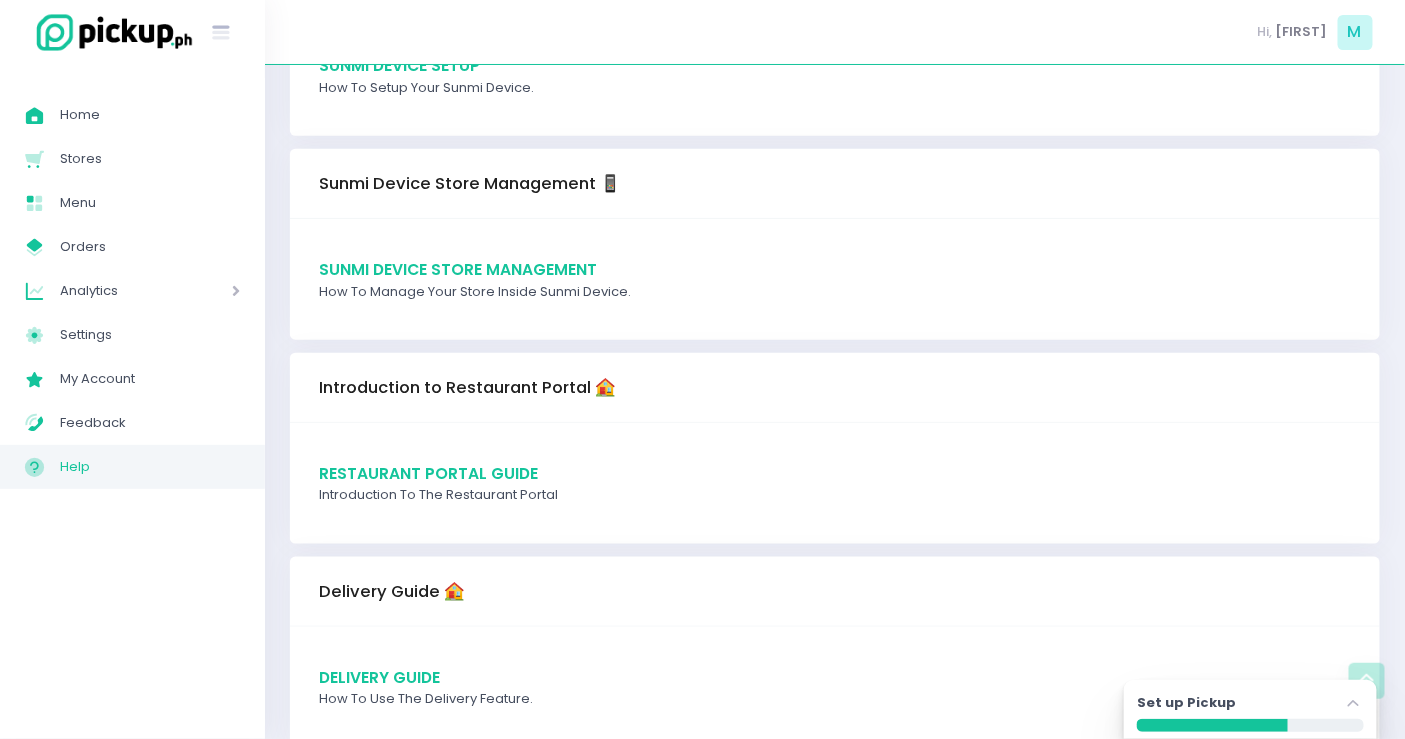 scroll, scrollTop: 666, scrollLeft: 0, axis: vertical 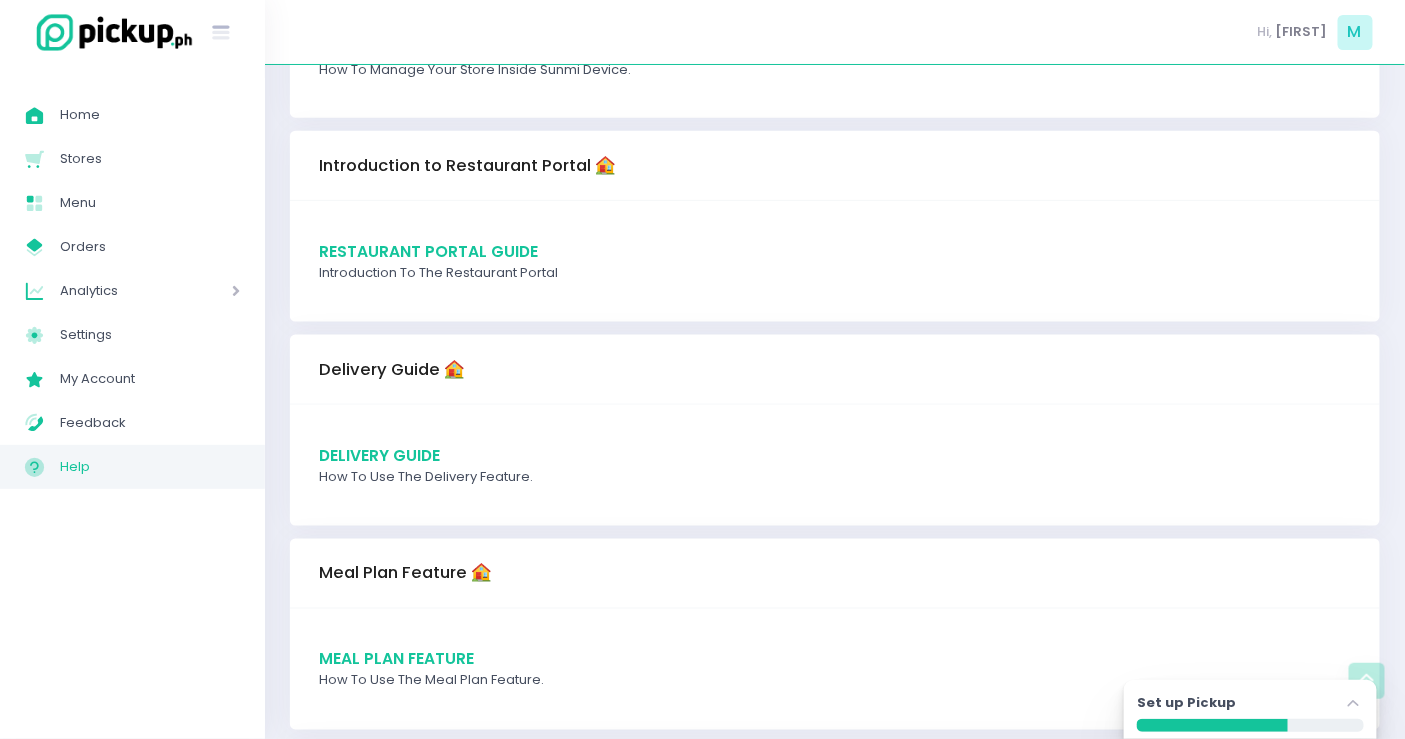 click on "Delivery Guide How to use the Delivery feature." at bounding box center (835, 465) 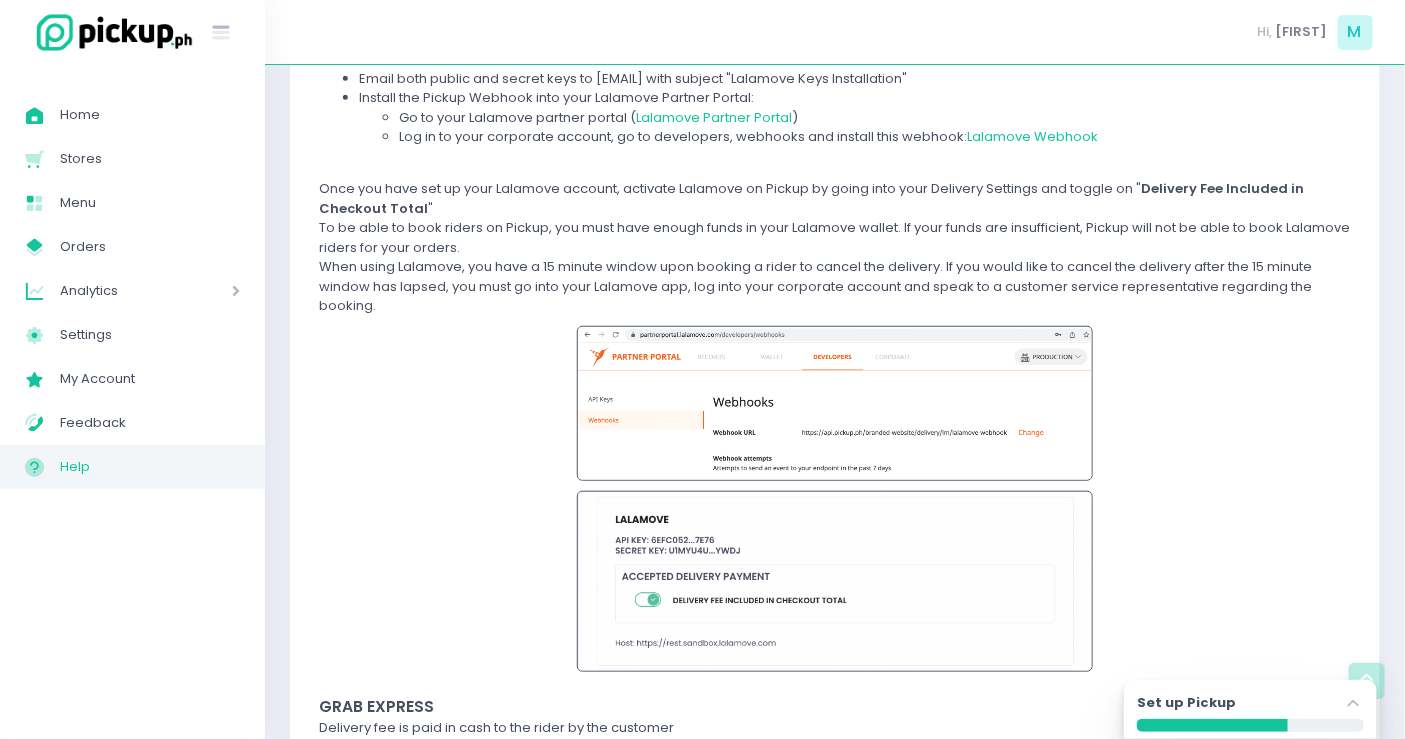 scroll, scrollTop: 444, scrollLeft: 0, axis: vertical 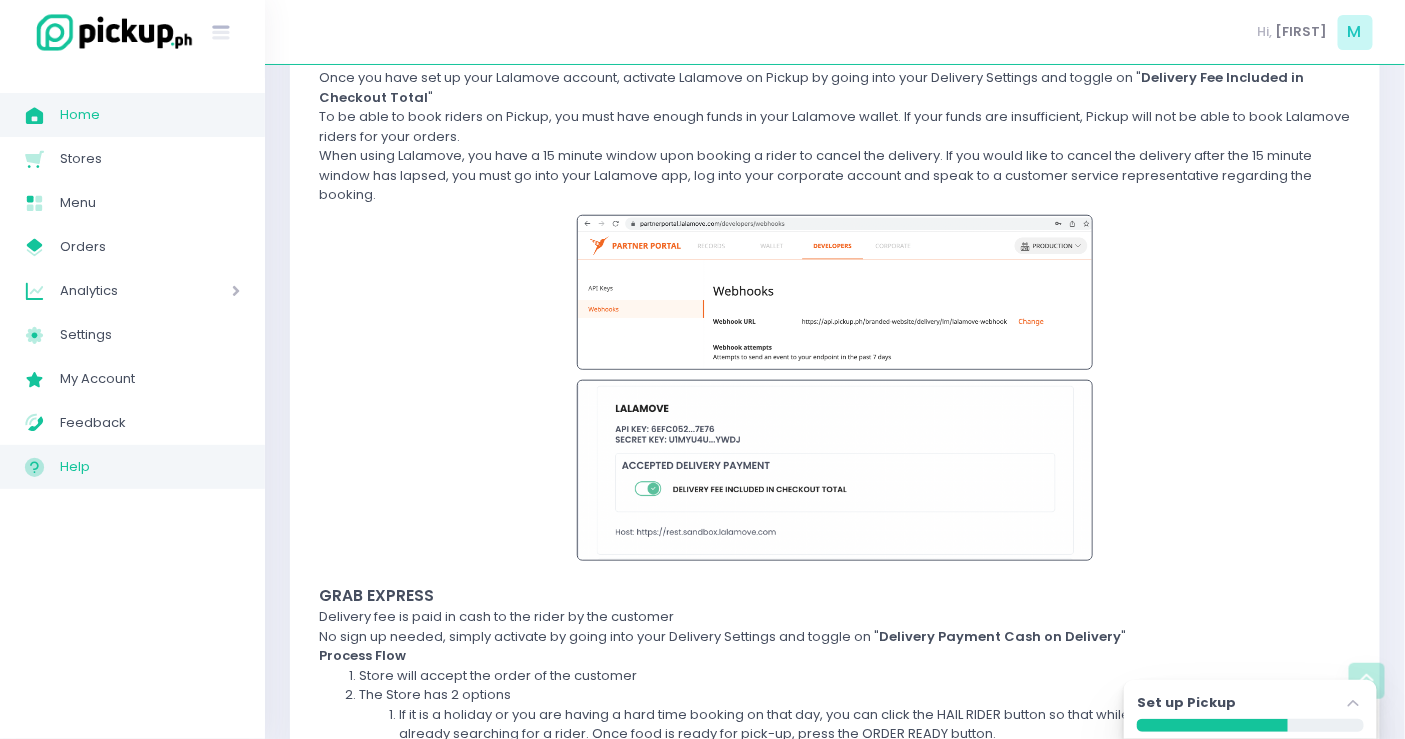 click on "Home" at bounding box center (150, 115) 